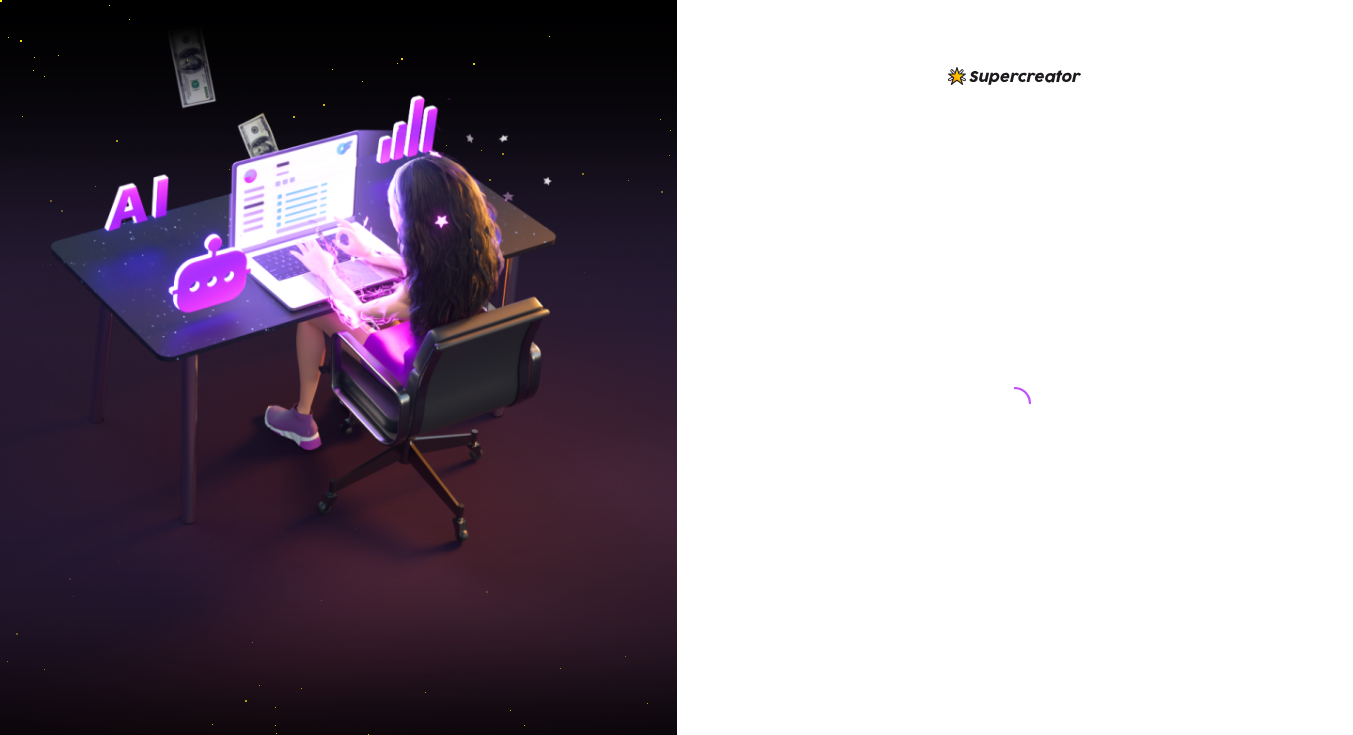 scroll, scrollTop: 0, scrollLeft: 0, axis: both 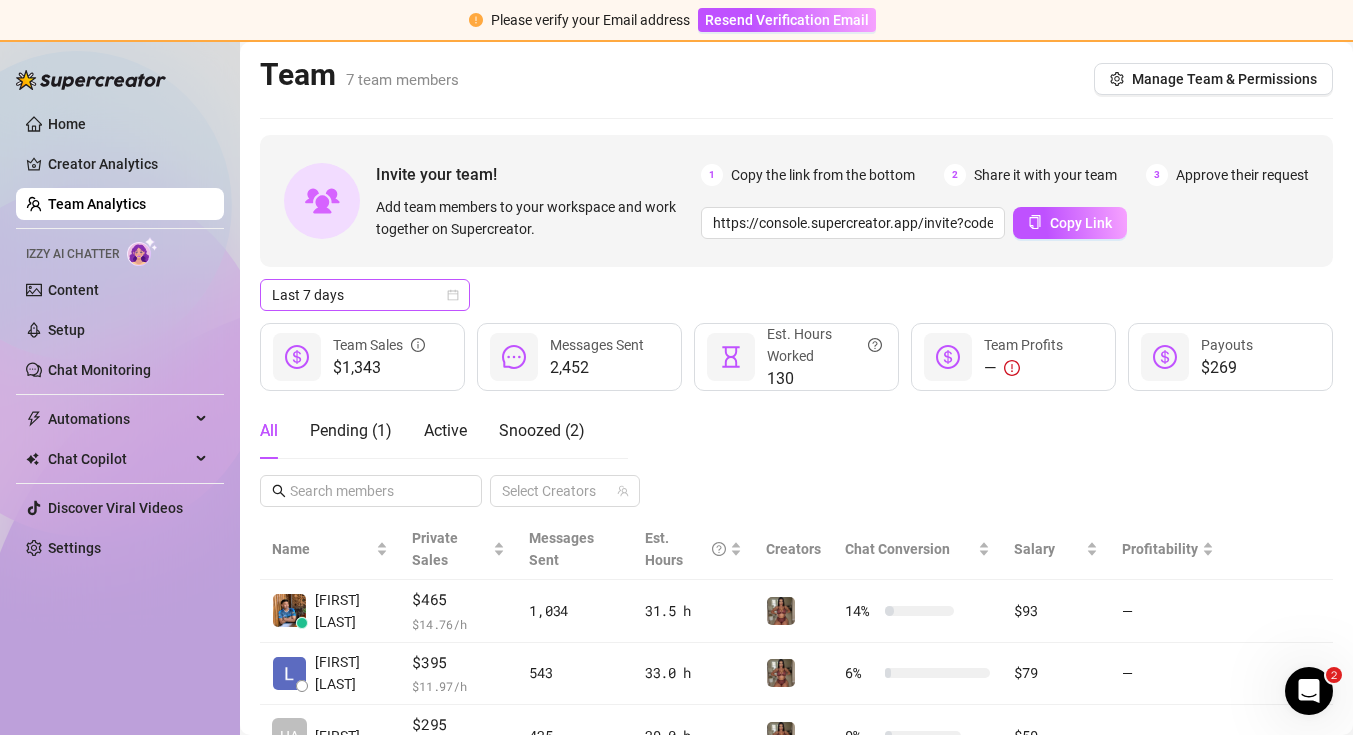 click on "Last 7 days" at bounding box center (365, 295) 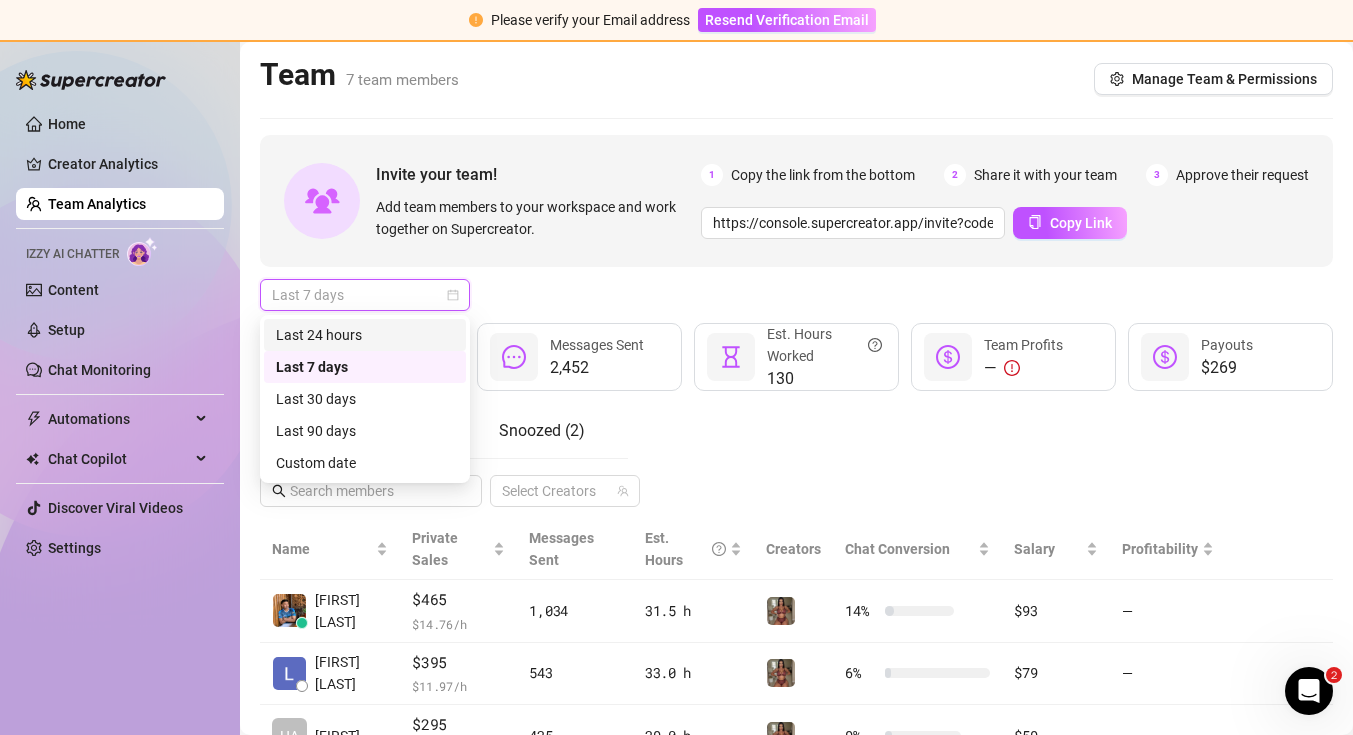 click on "Last 24 hours" at bounding box center [365, 335] 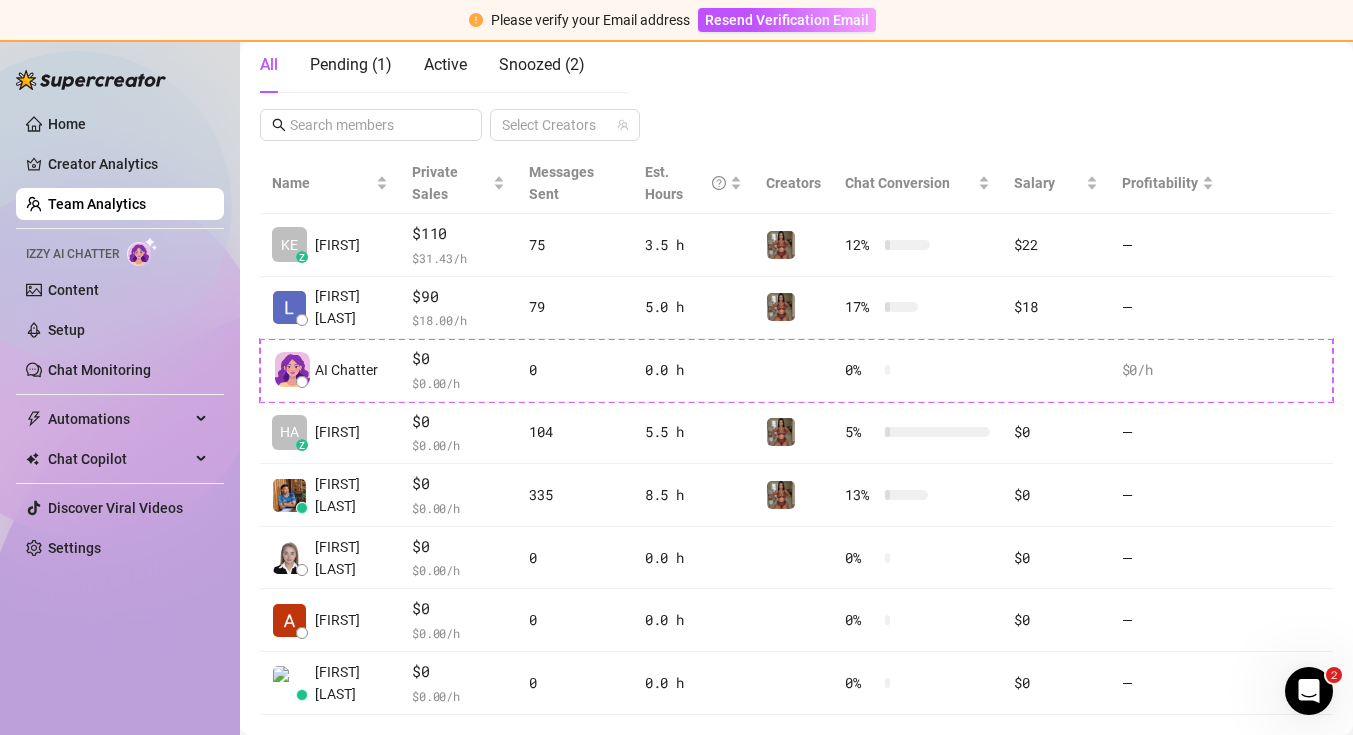 scroll, scrollTop: 363, scrollLeft: 0, axis: vertical 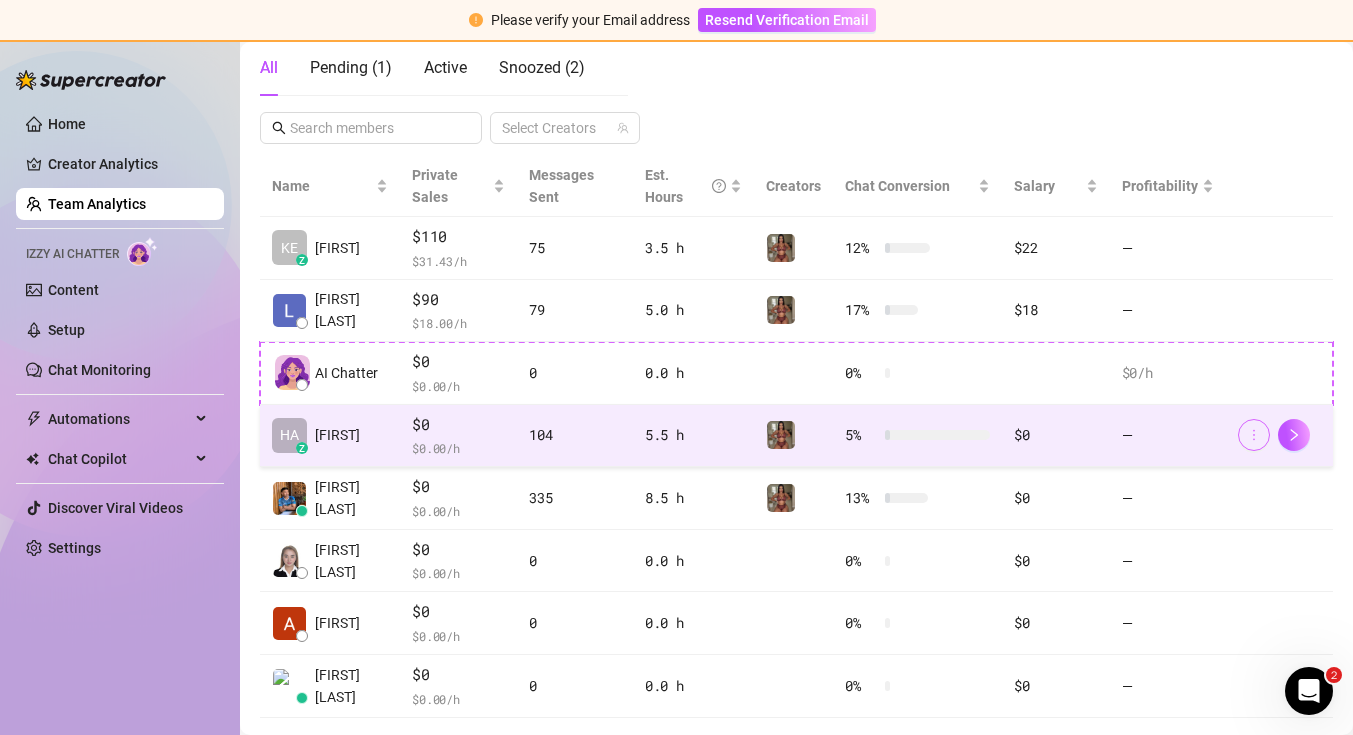 click 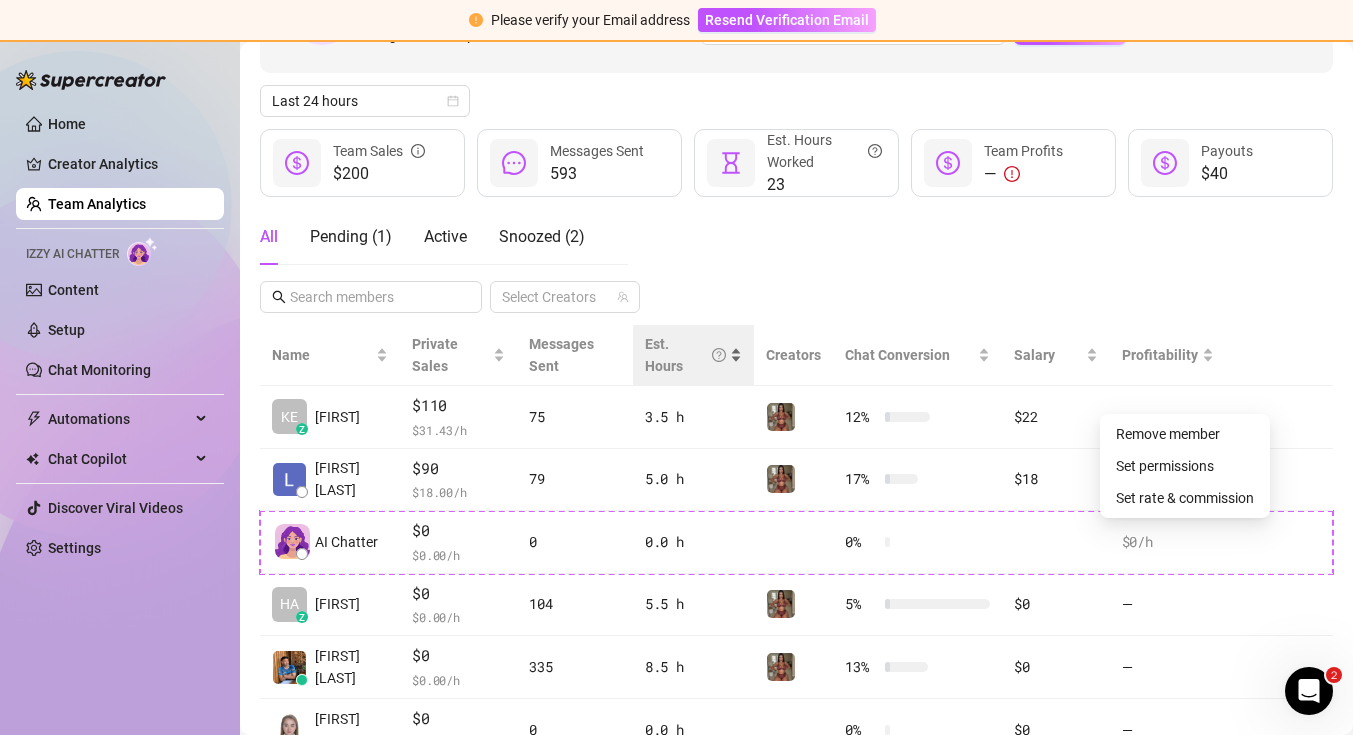 scroll, scrollTop: 193, scrollLeft: 0, axis: vertical 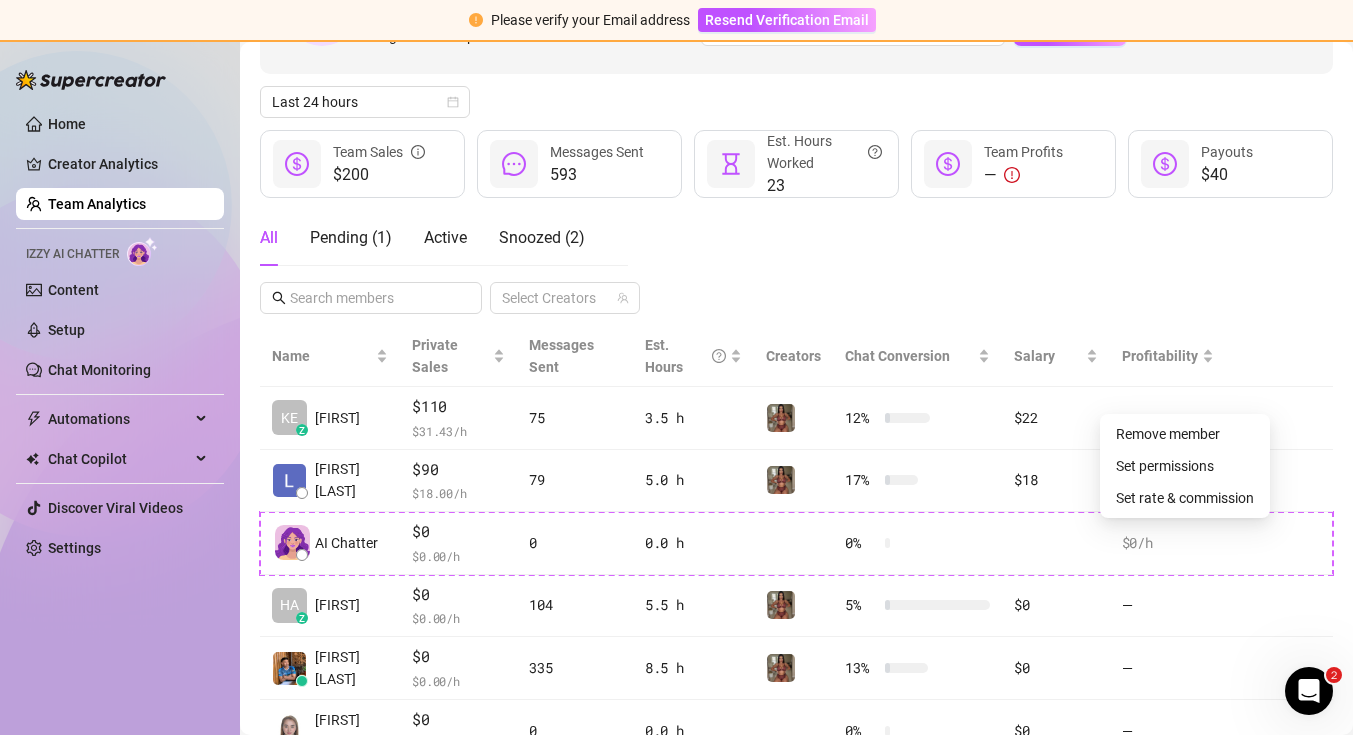 click on "All Pending ( 1 ) Active Snoozed ( 2 )   Select Creators" at bounding box center (796, 262) 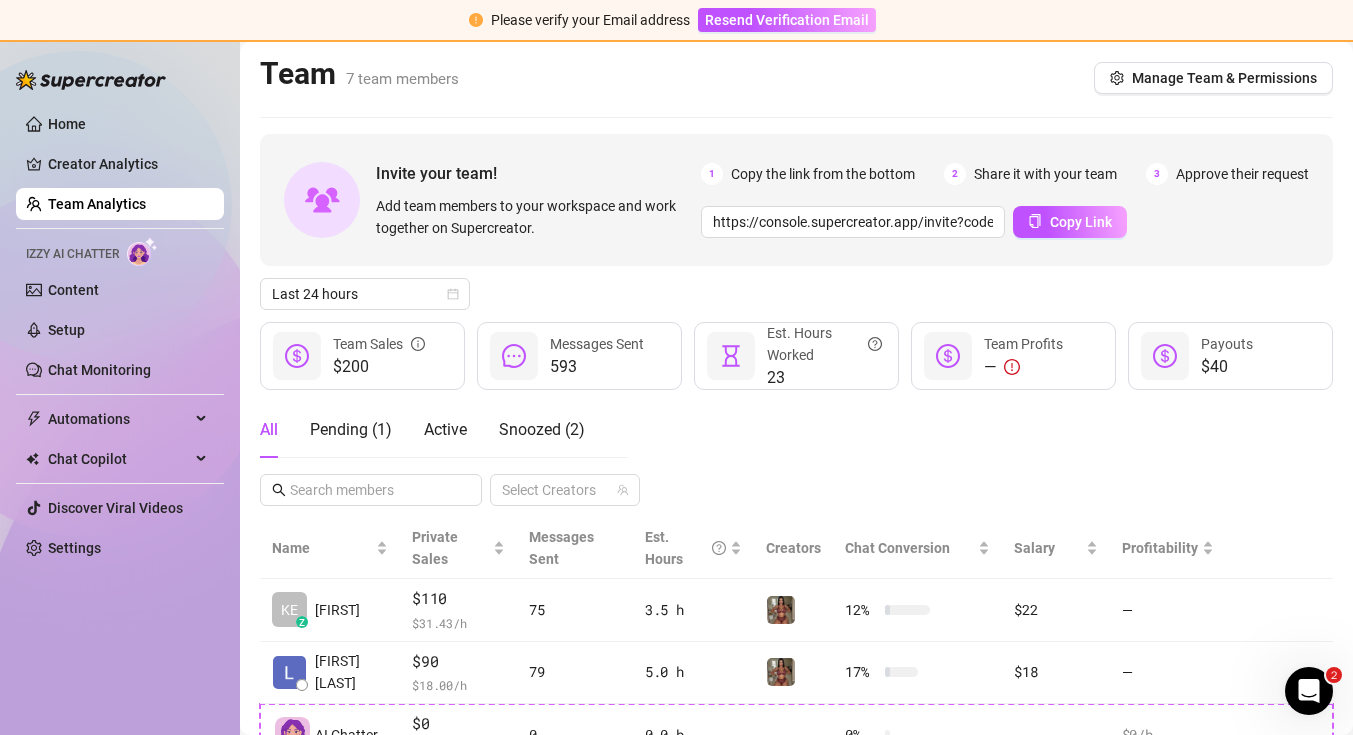 scroll, scrollTop: 0, scrollLeft: 0, axis: both 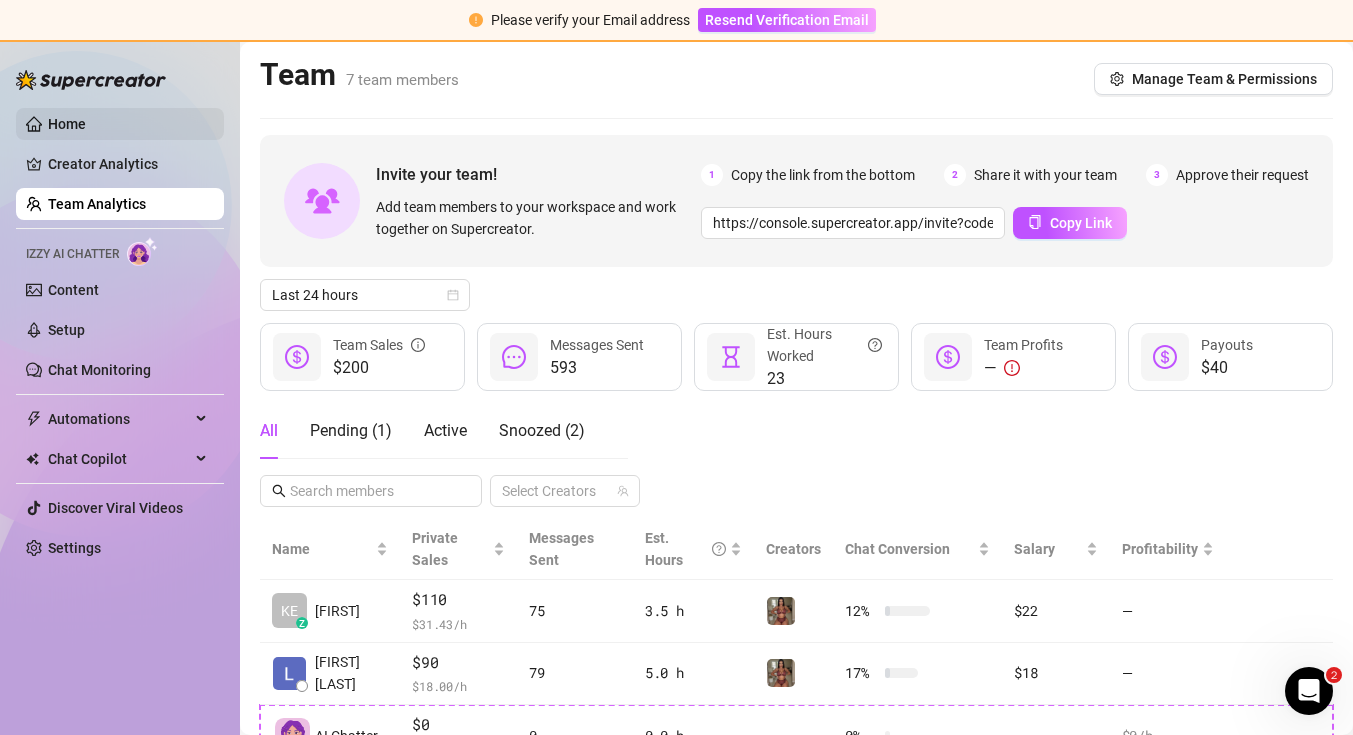 click on "Home" at bounding box center (67, 124) 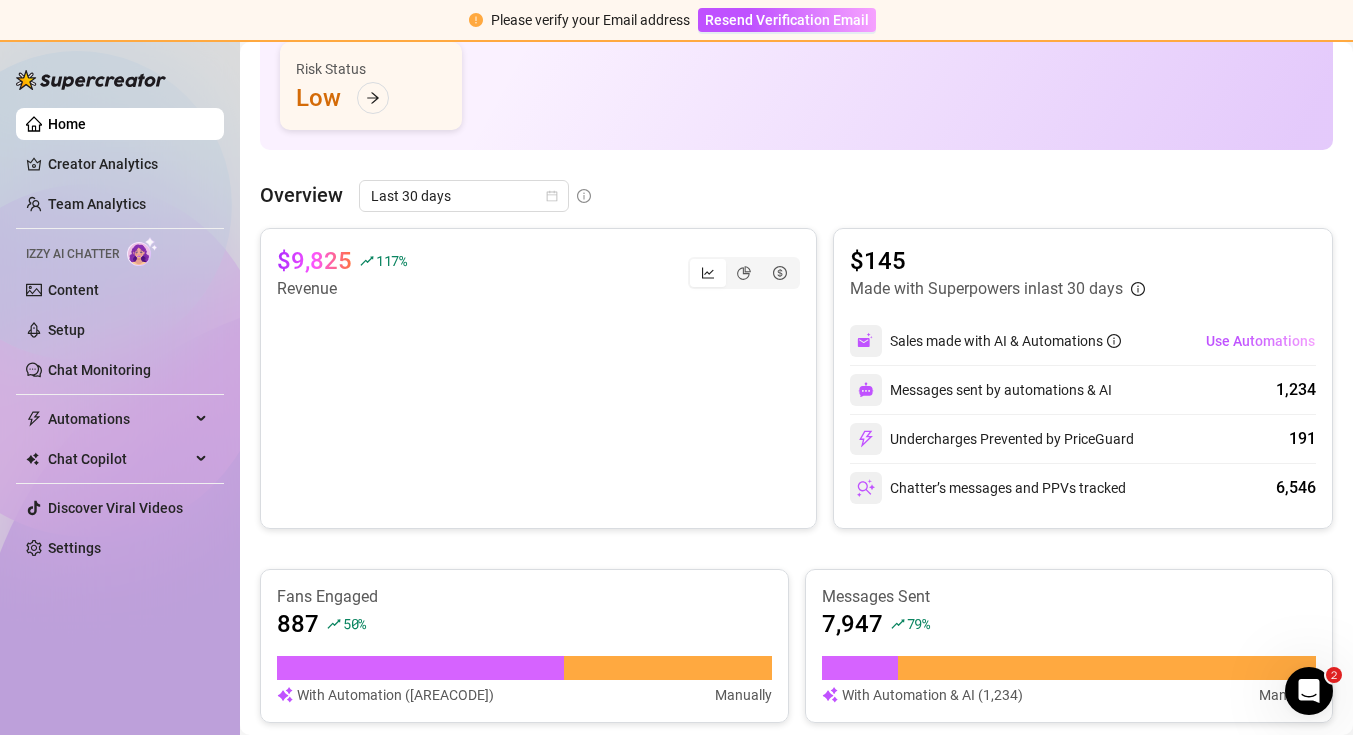 scroll, scrollTop: 0, scrollLeft: 0, axis: both 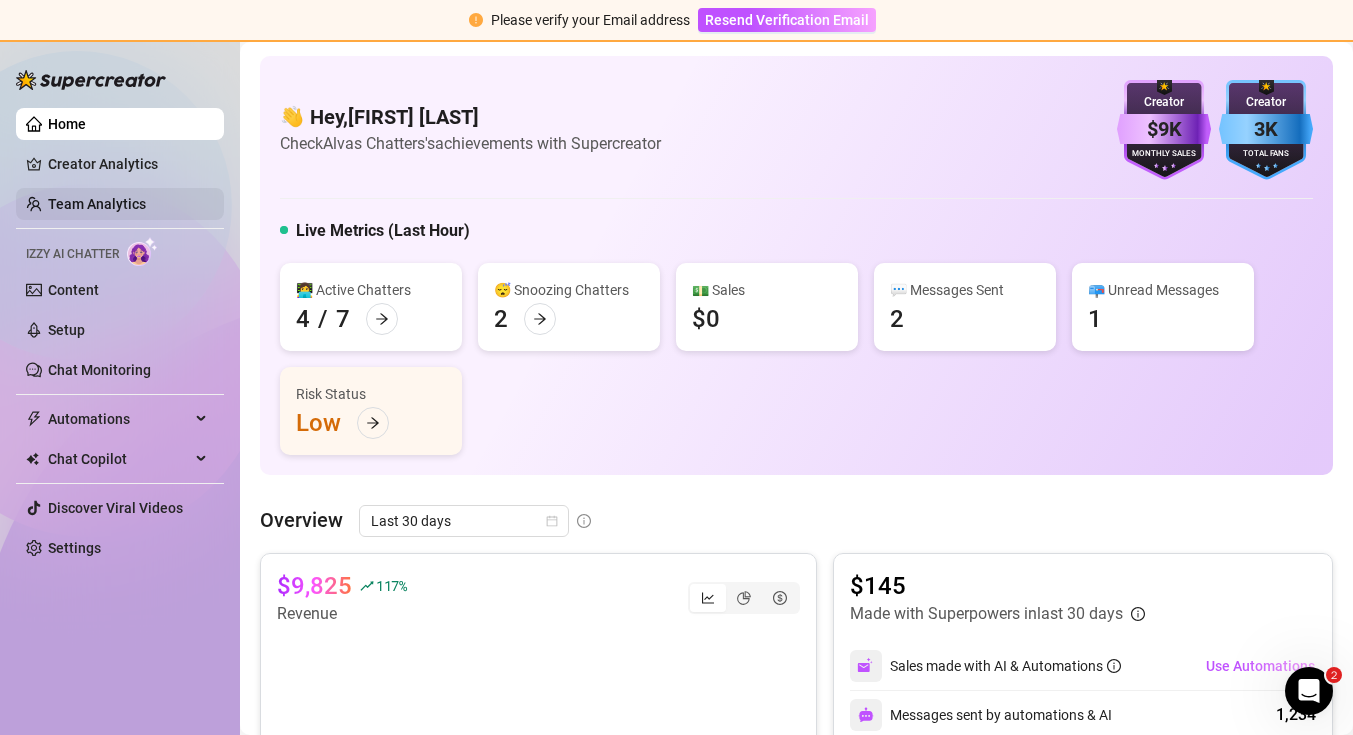 click on "Team Analytics" at bounding box center [97, 204] 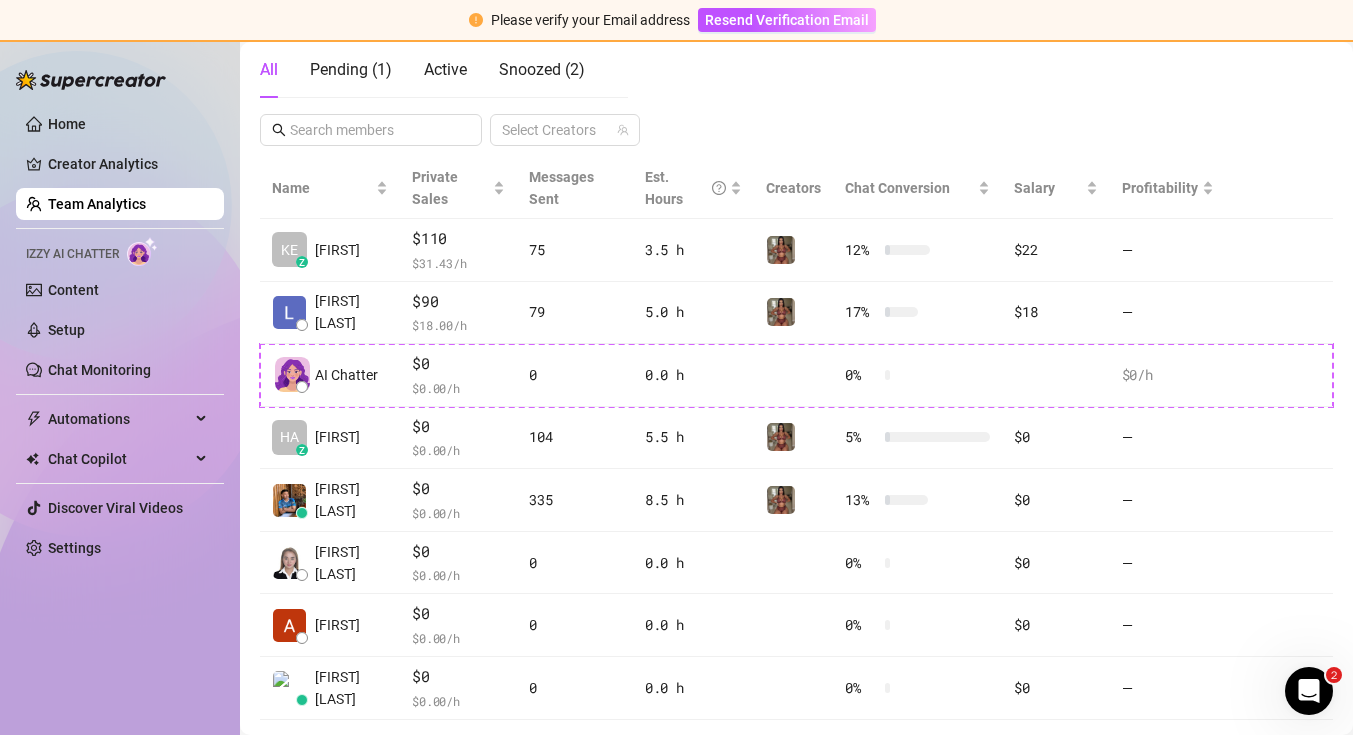 scroll, scrollTop: 365, scrollLeft: 0, axis: vertical 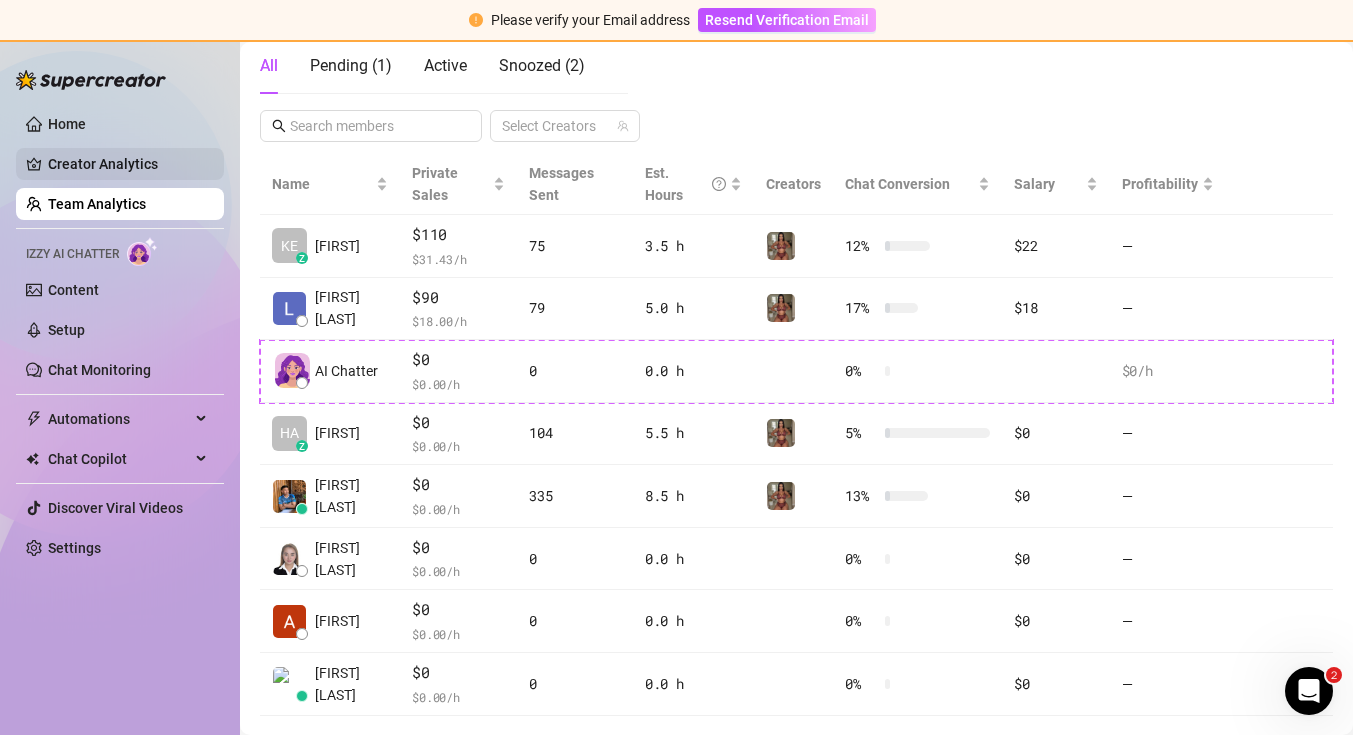 click on "Creator Analytics" at bounding box center [128, 164] 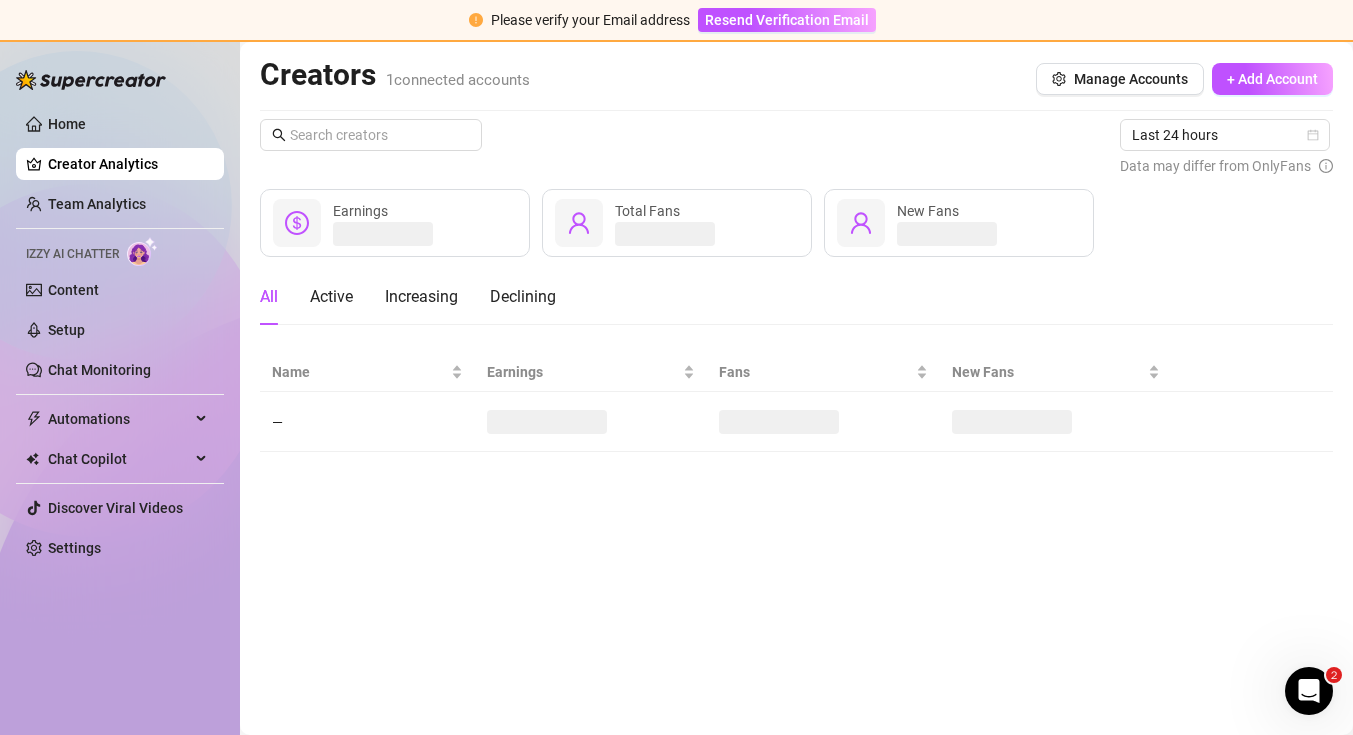 scroll, scrollTop: 0, scrollLeft: 0, axis: both 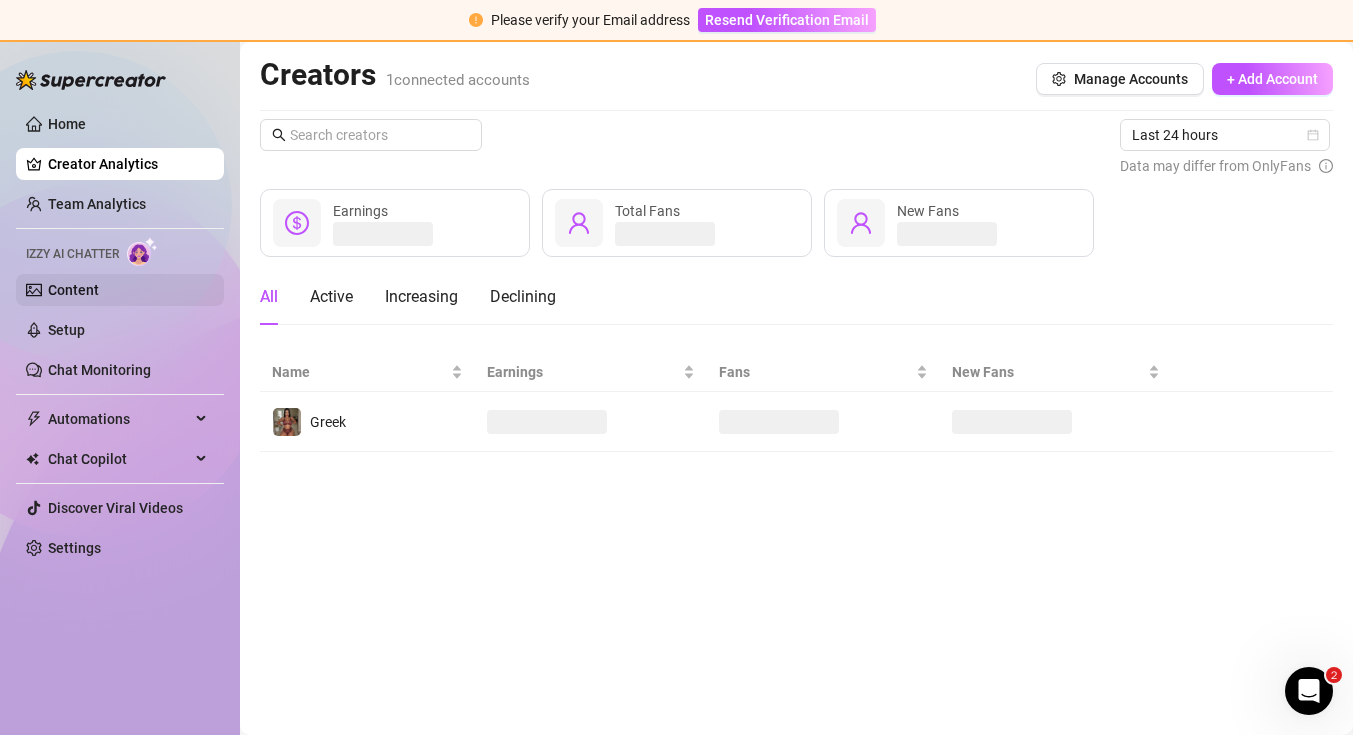 click on "Content" at bounding box center (73, 290) 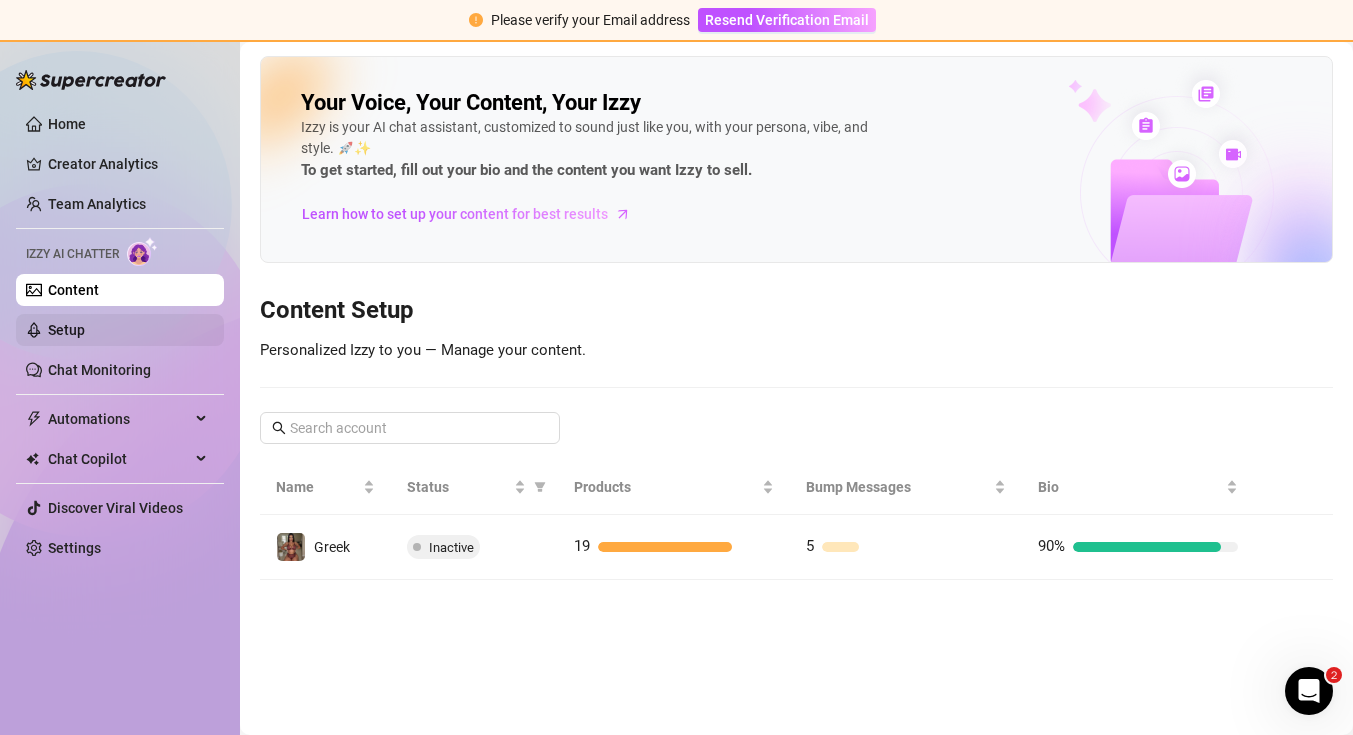click on "Setup" at bounding box center (66, 330) 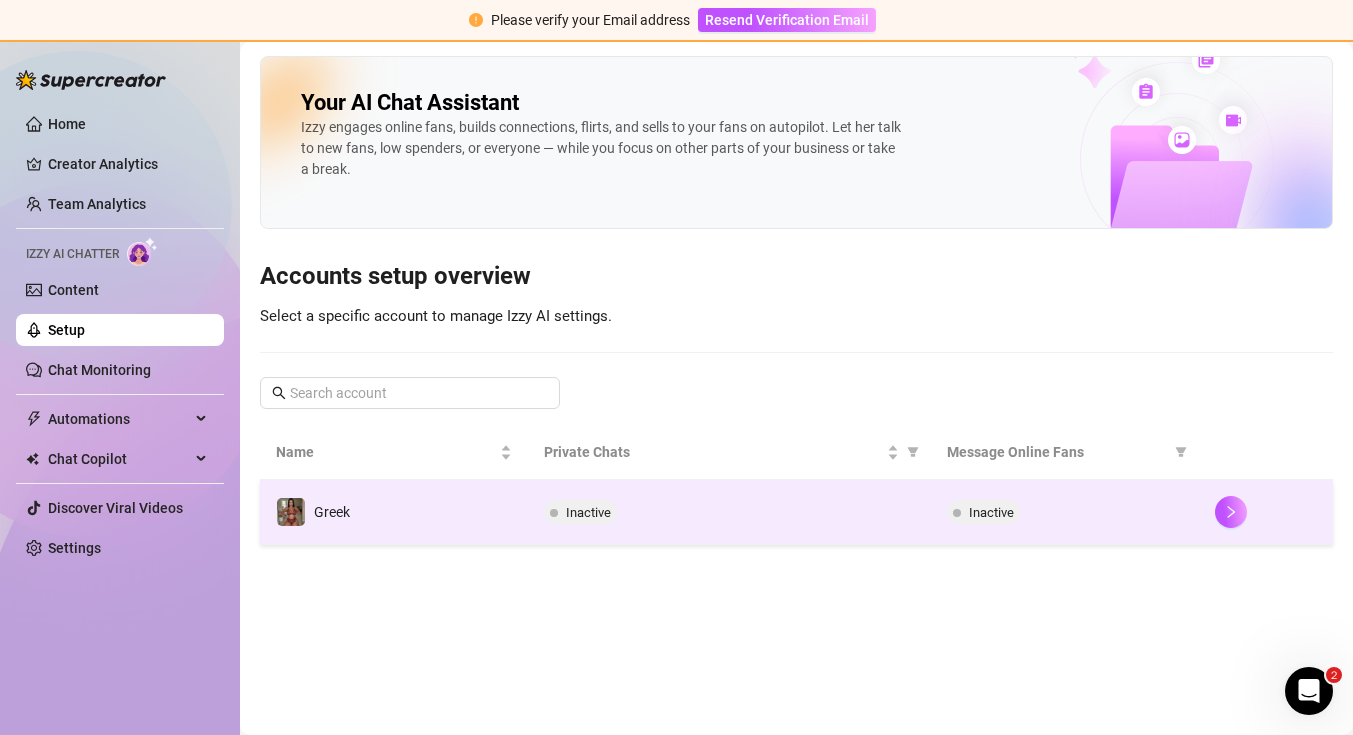 click on "Inactive" at bounding box center (729, 512) 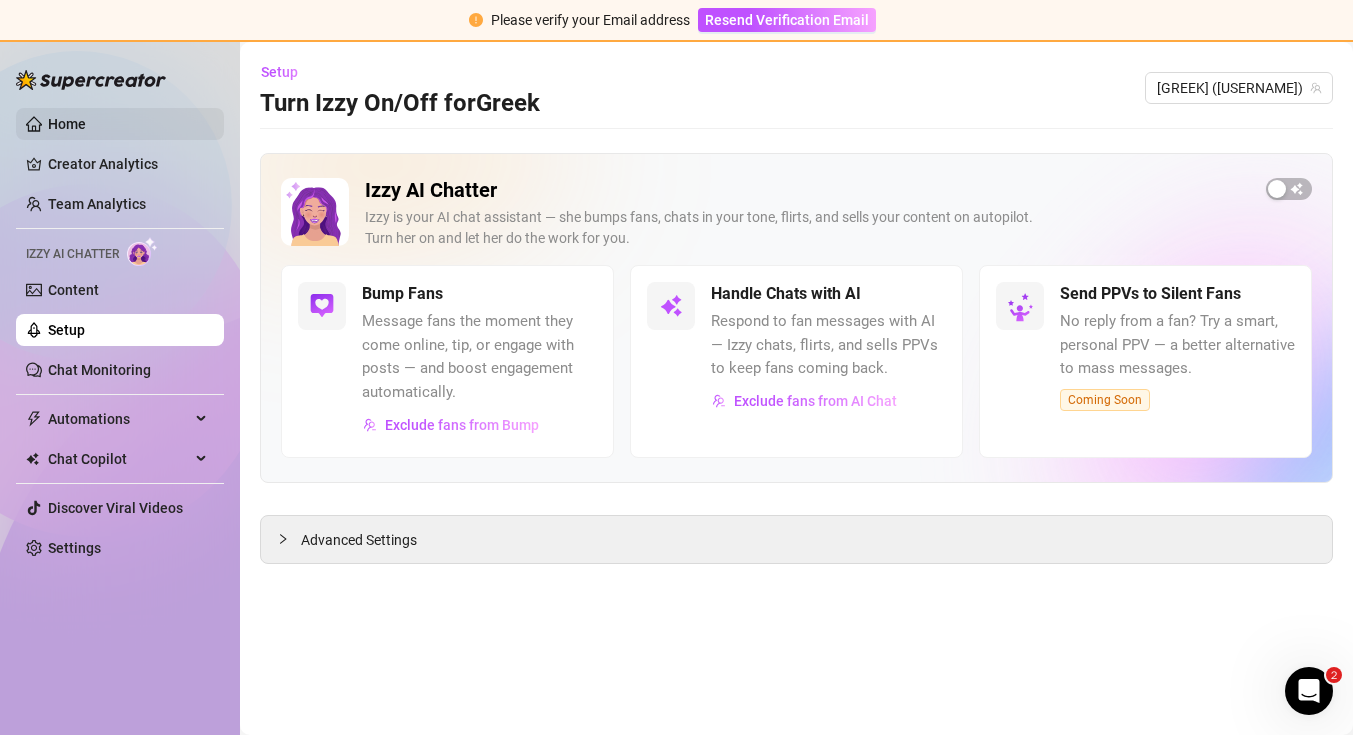 click on "Home" at bounding box center (67, 124) 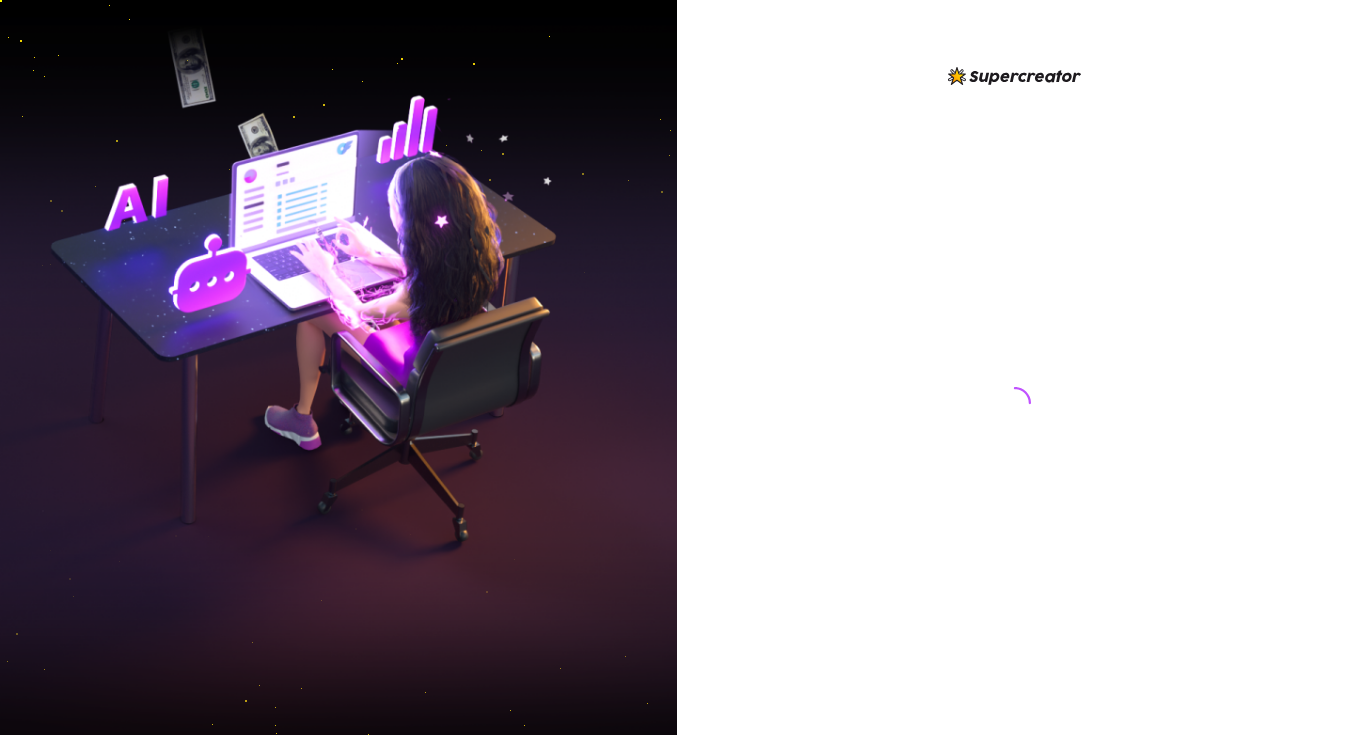 scroll, scrollTop: 0, scrollLeft: 0, axis: both 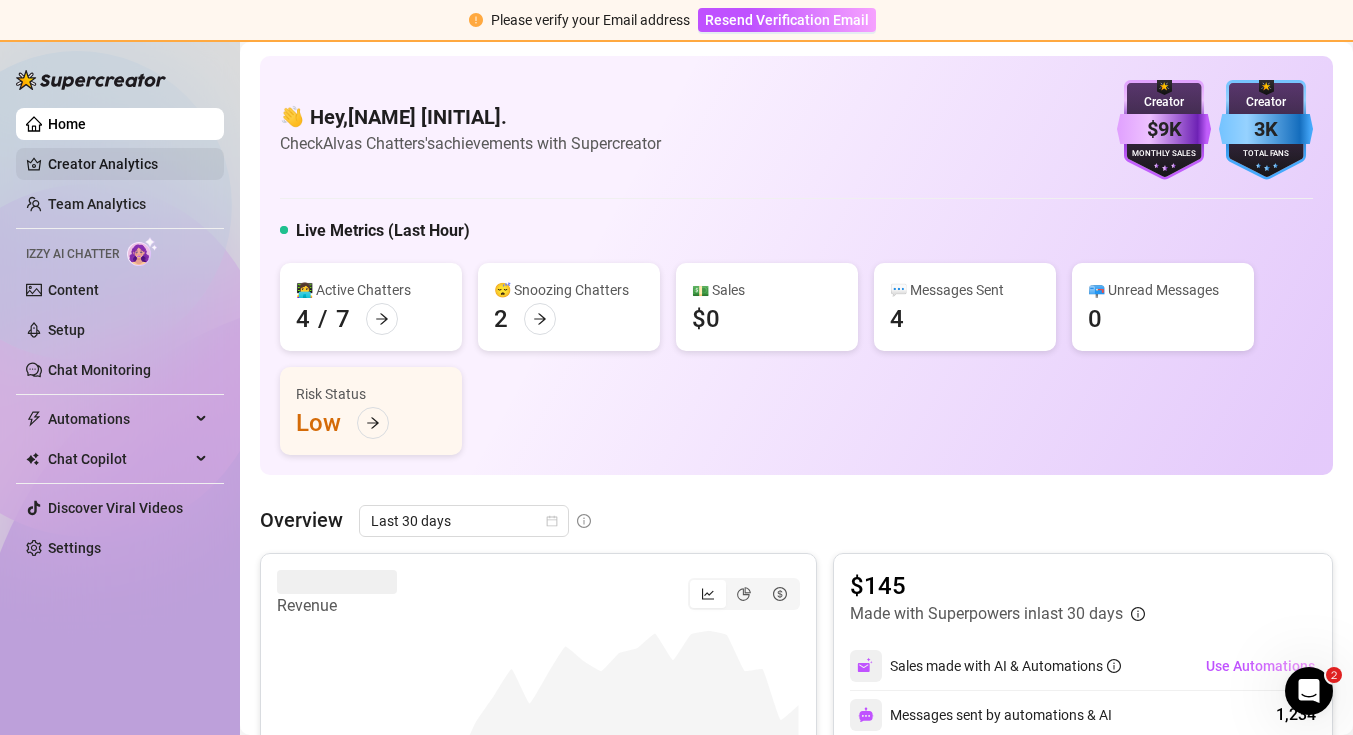 click on "Creator Analytics" at bounding box center [128, 164] 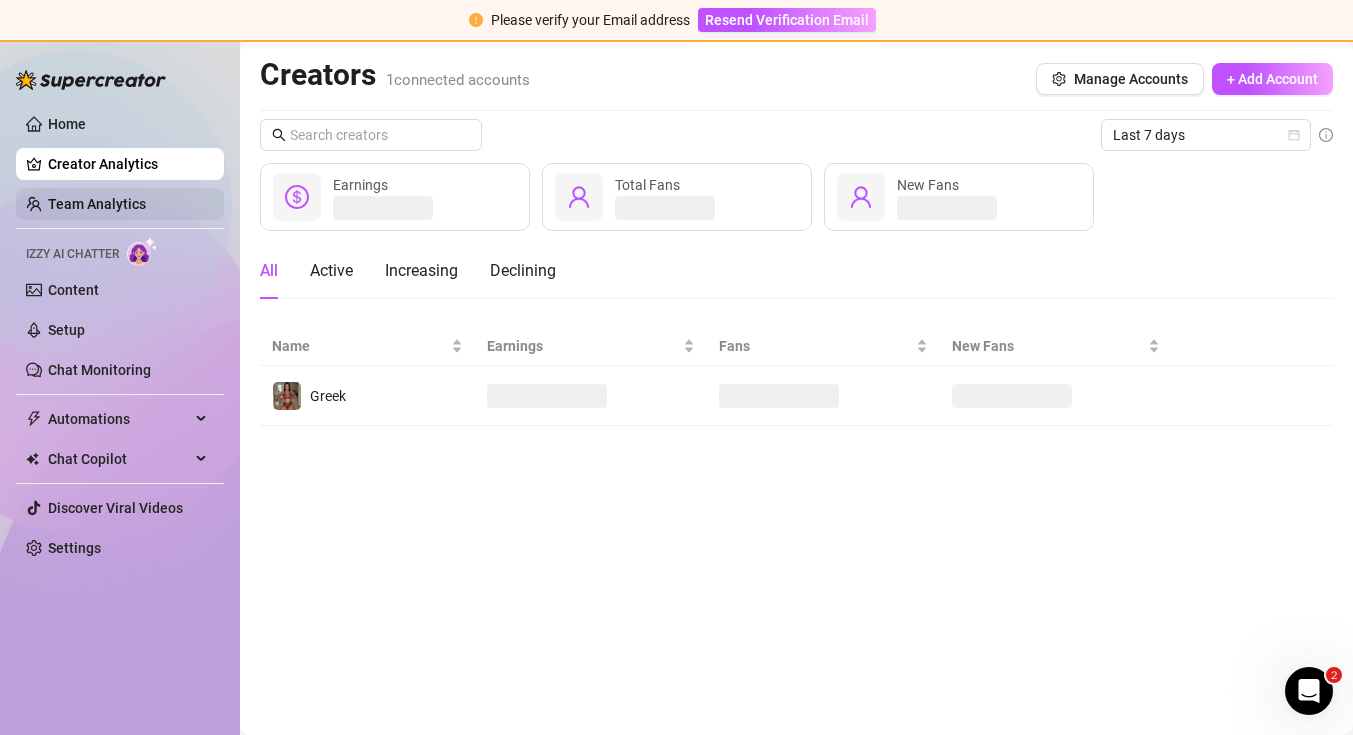 click on "Team Analytics" at bounding box center (97, 204) 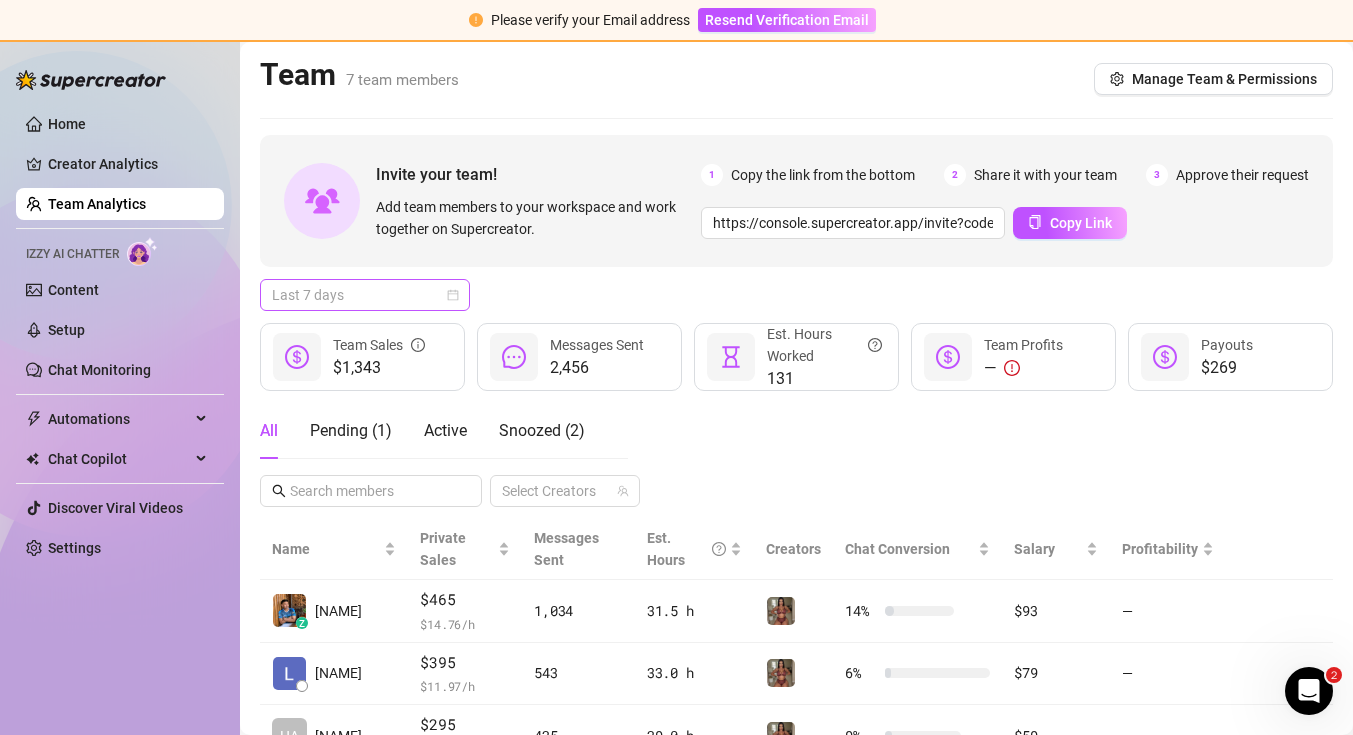 click on "Last 7 days" at bounding box center (365, 295) 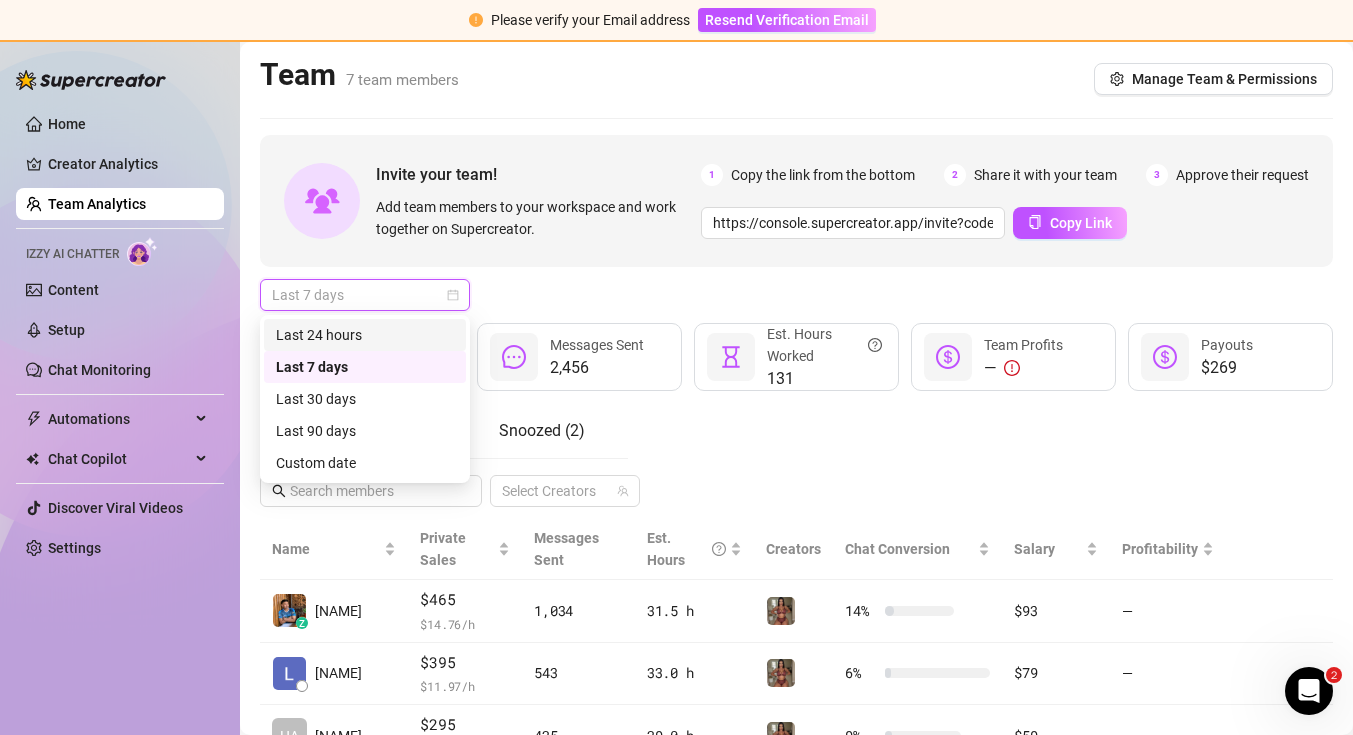 click on "Last 24 hours" at bounding box center (365, 335) 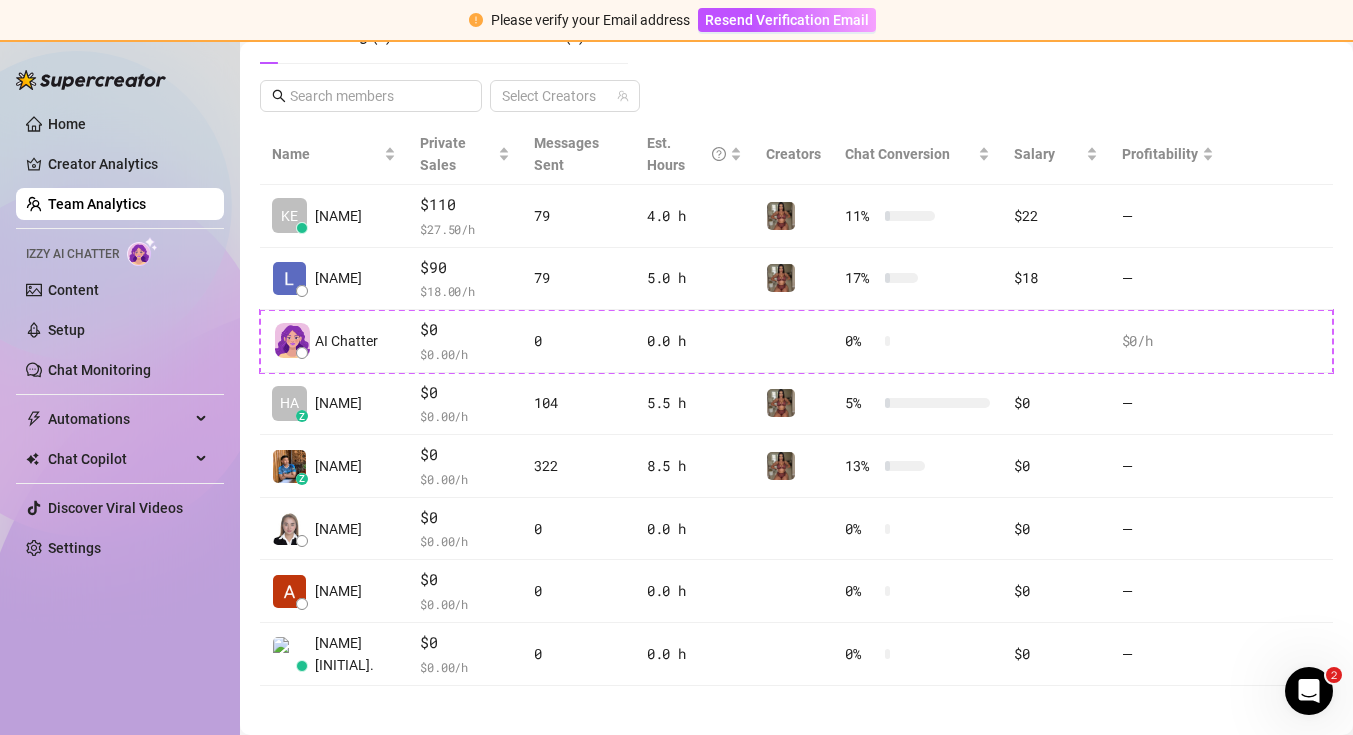 scroll, scrollTop: 383, scrollLeft: 0, axis: vertical 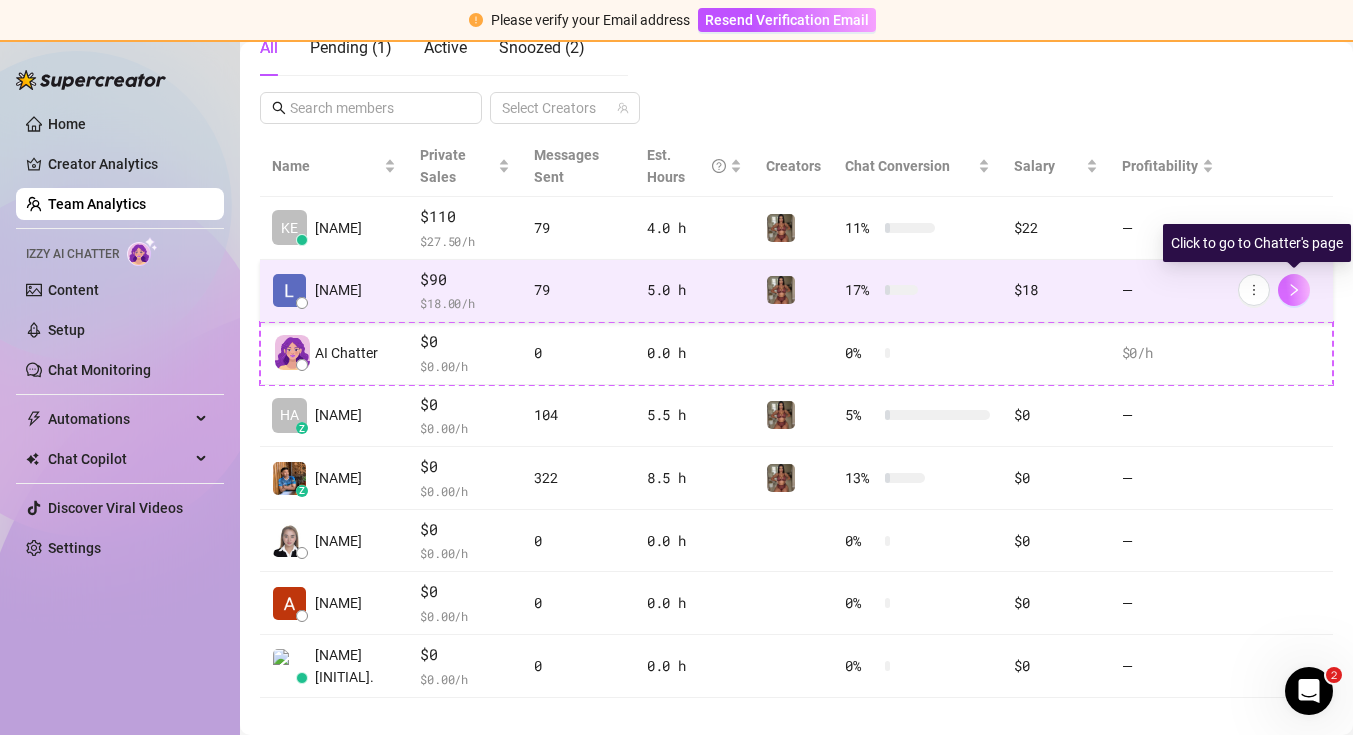 click 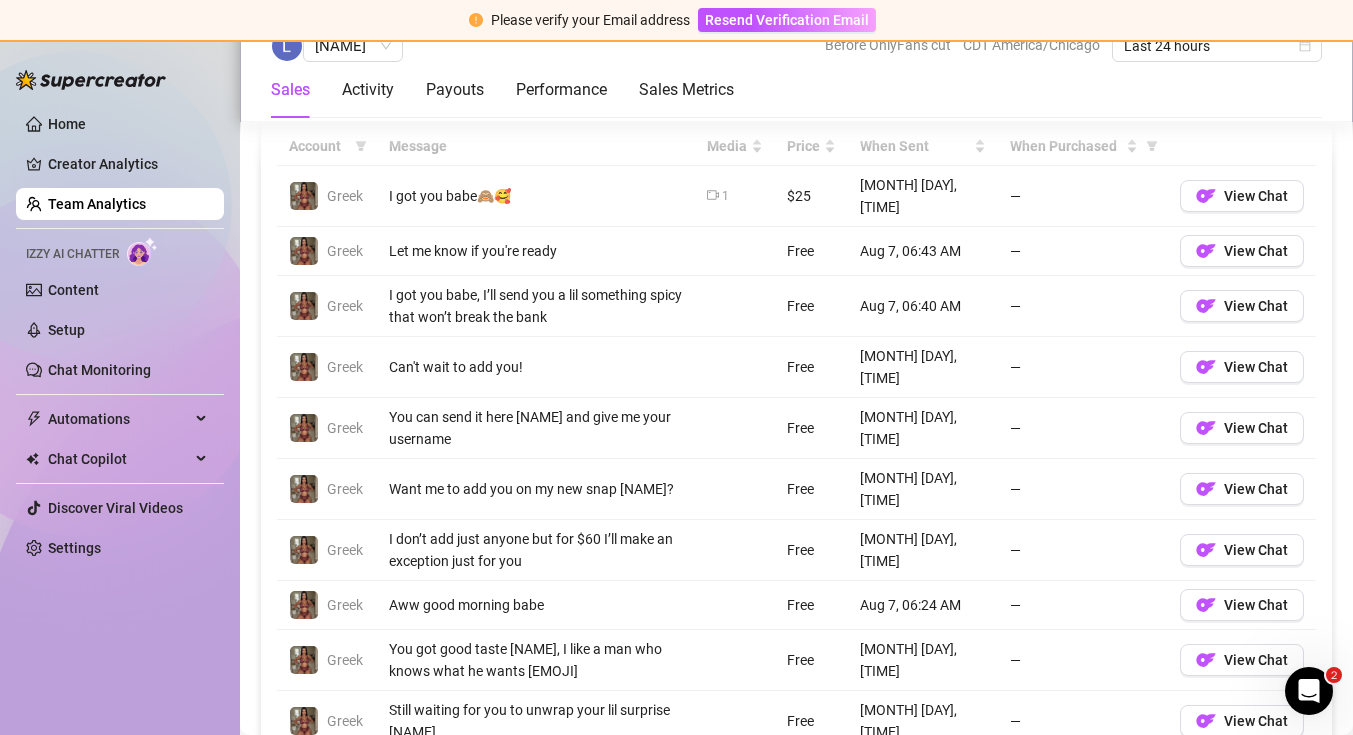 scroll, scrollTop: 1517, scrollLeft: 0, axis: vertical 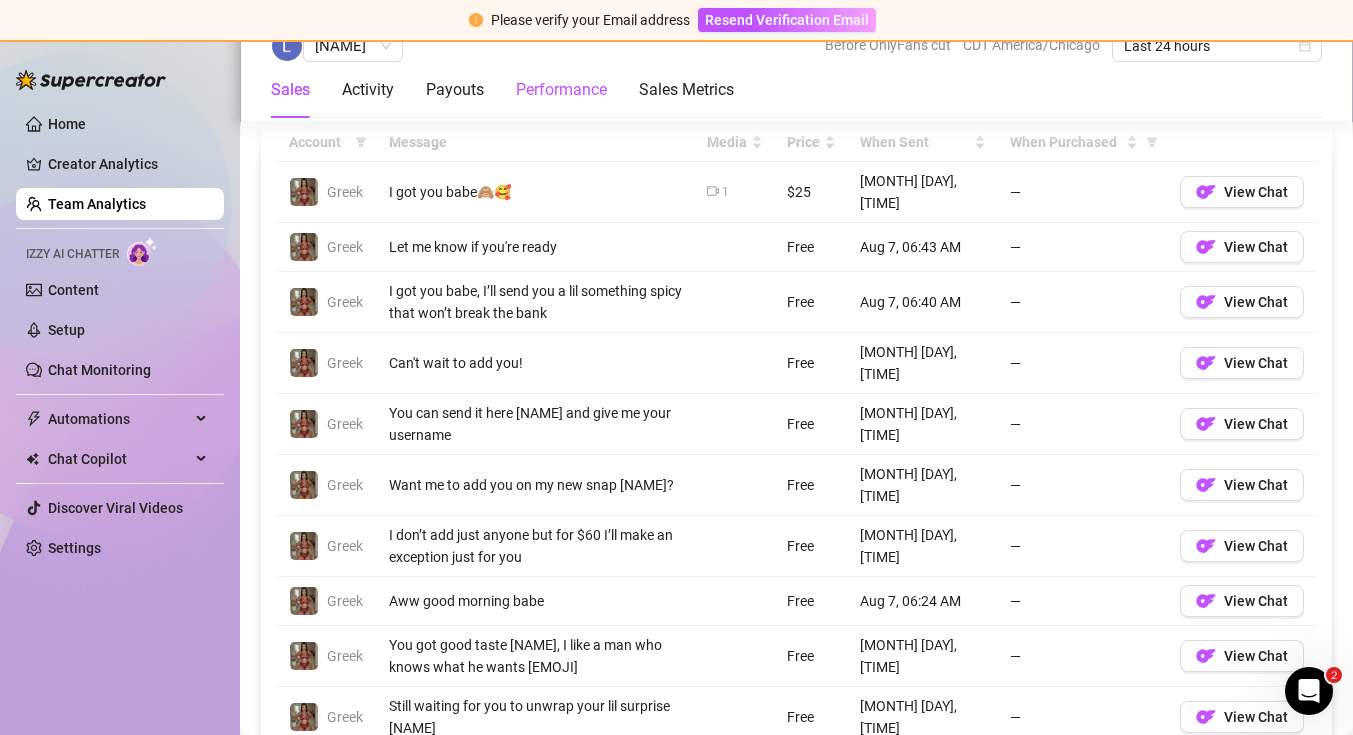 click on "Performance" at bounding box center [561, 90] 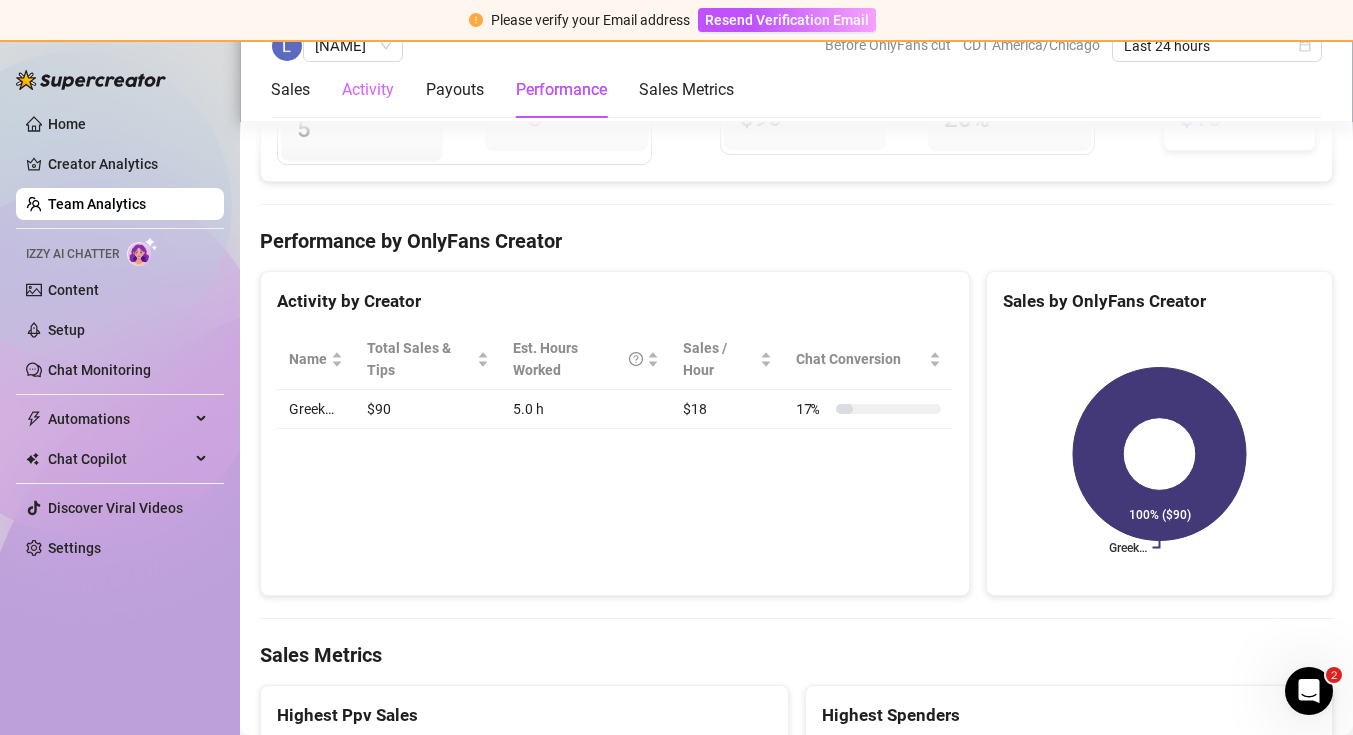 scroll, scrollTop: 2606, scrollLeft: 0, axis: vertical 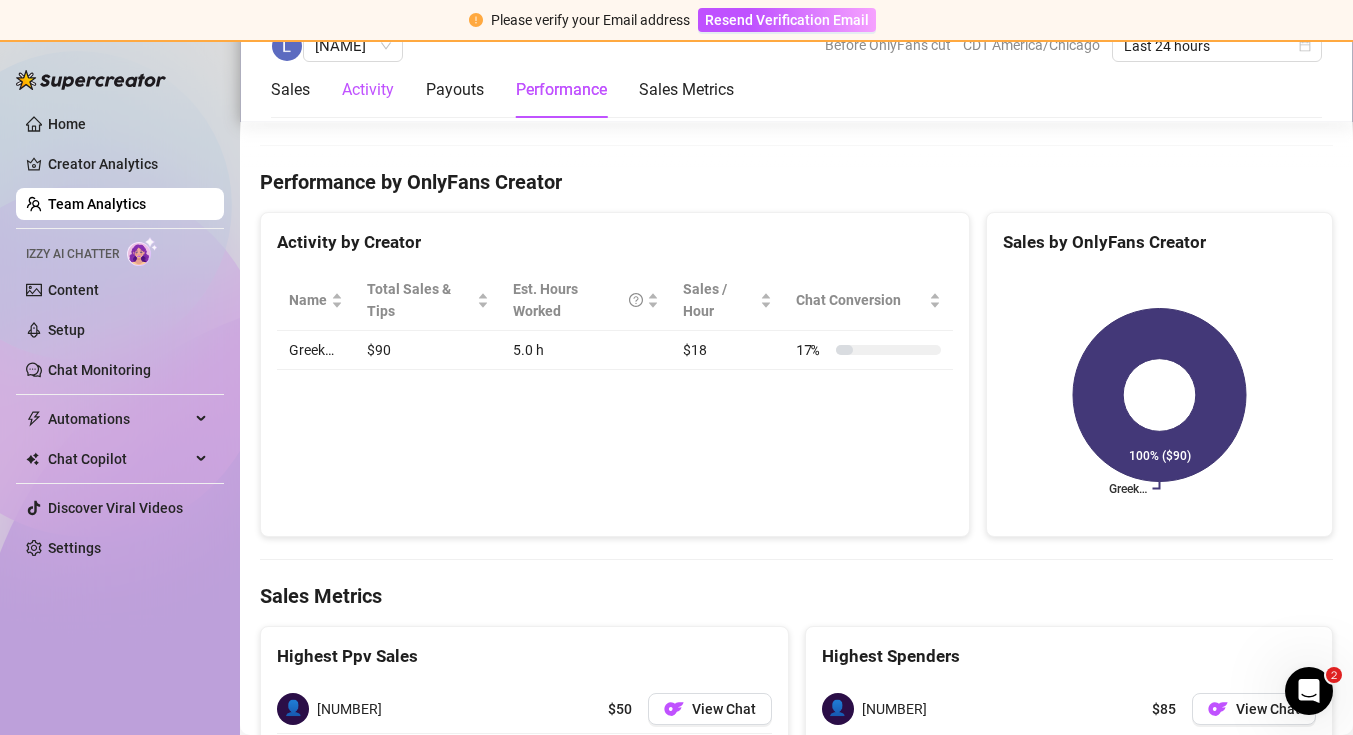 click on "Activity" at bounding box center [368, 90] 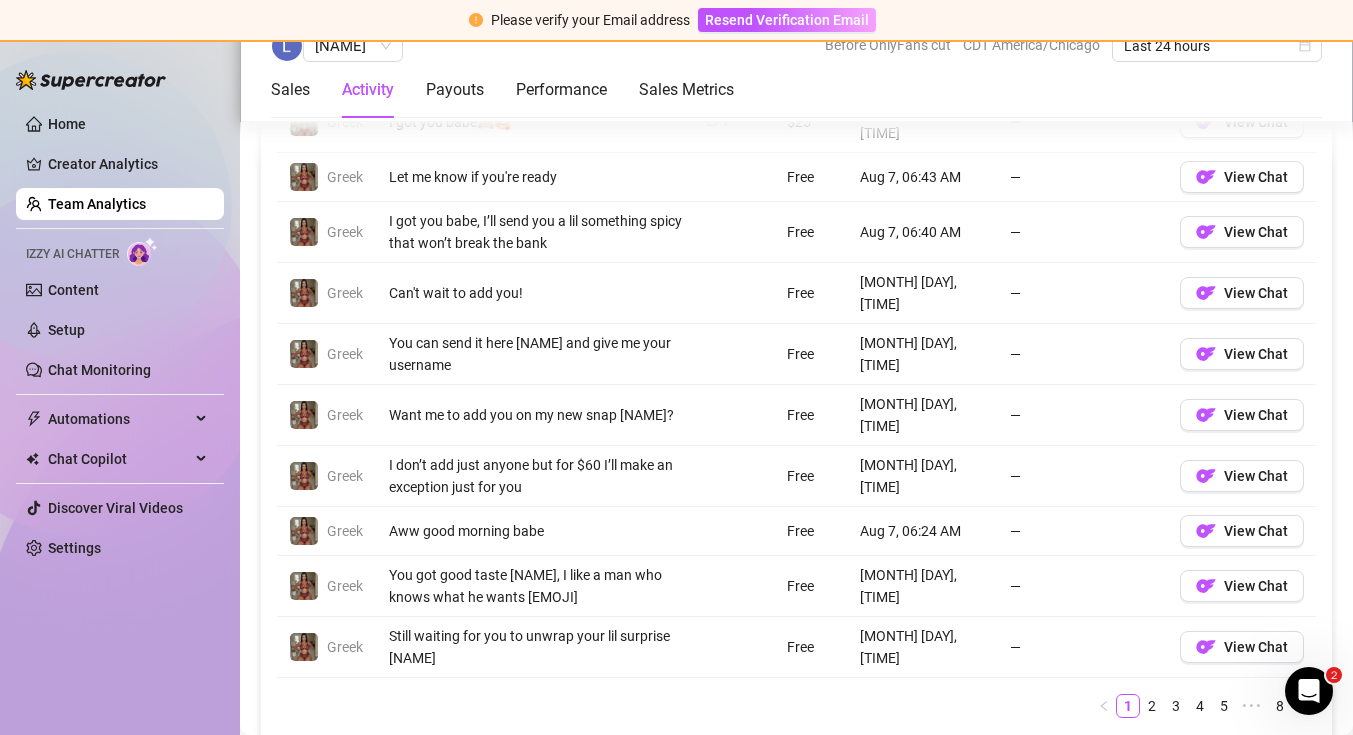 scroll, scrollTop: 1599, scrollLeft: 0, axis: vertical 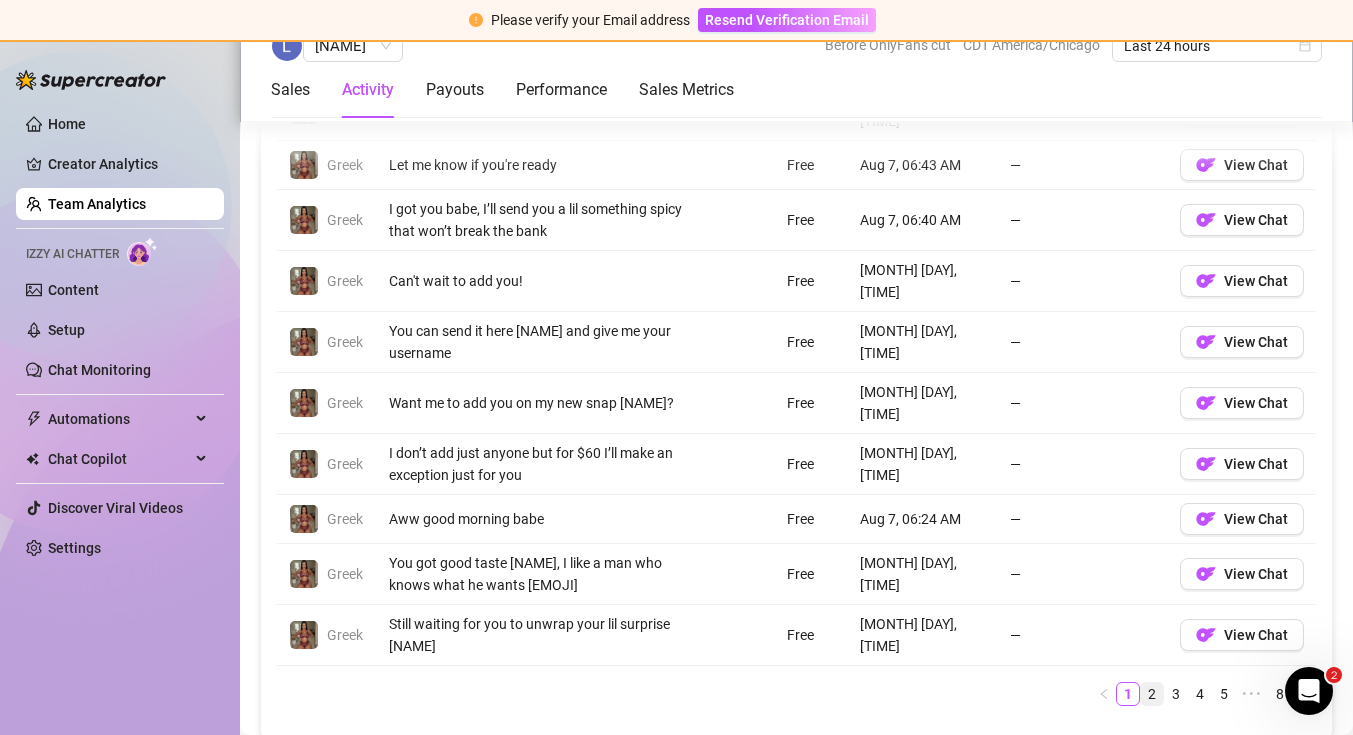 click on "2" at bounding box center [1152, 694] 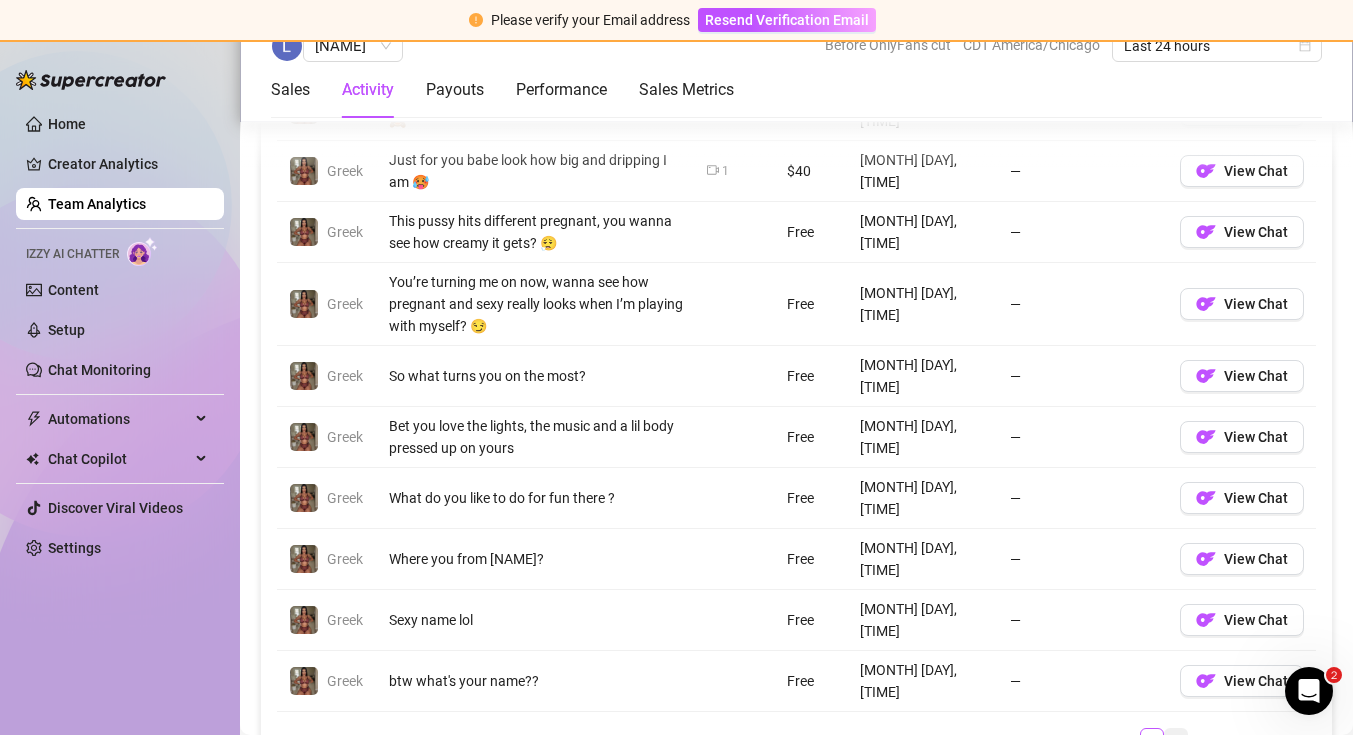 click on "3" at bounding box center [1176, 740] 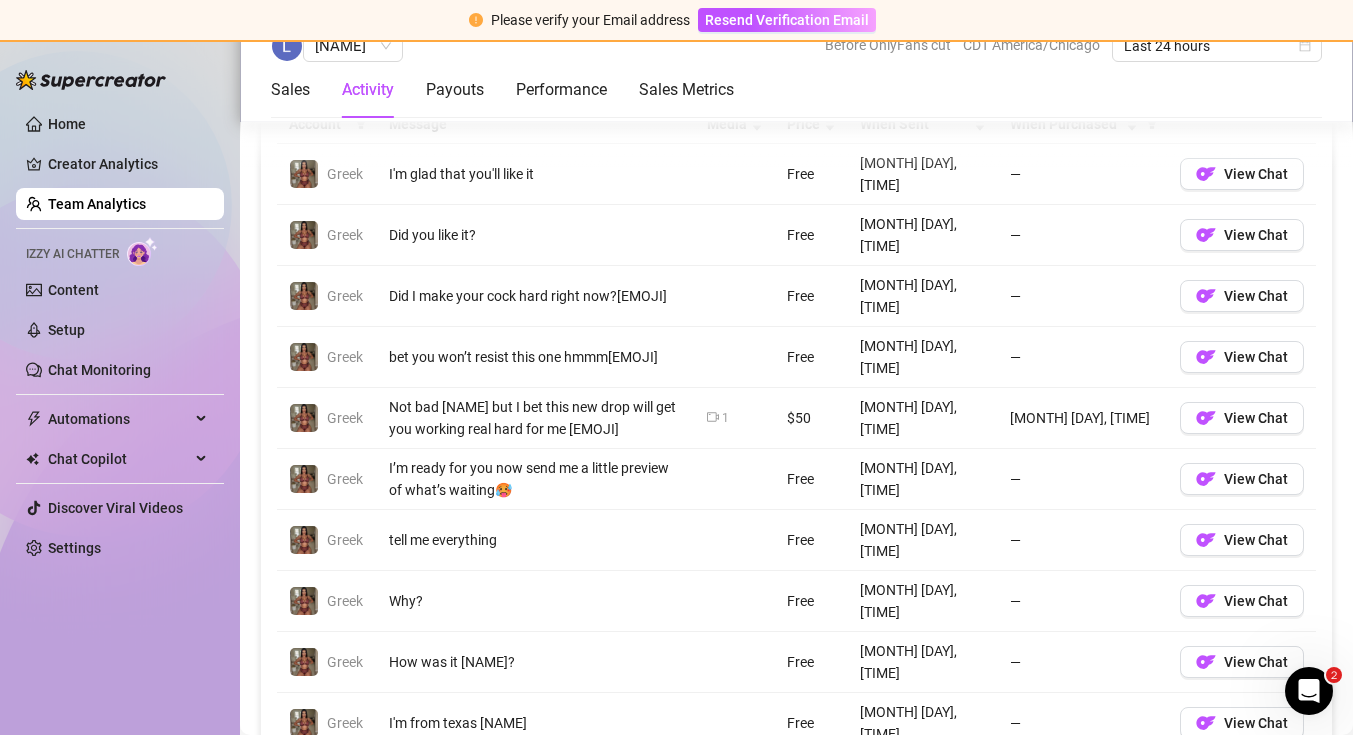 scroll, scrollTop: 1533, scrollLeft: 0, axis: vertical 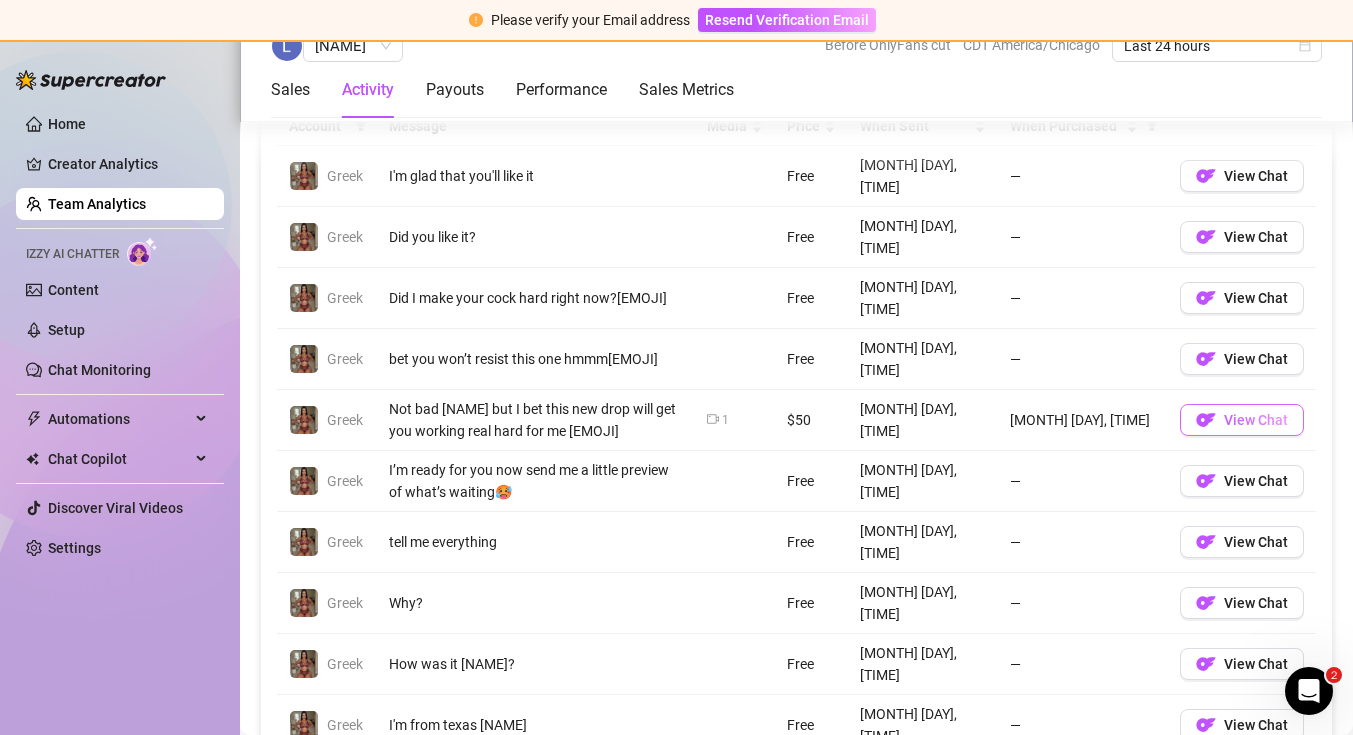 click on "View Chat" at bounding box center [1242, 420] 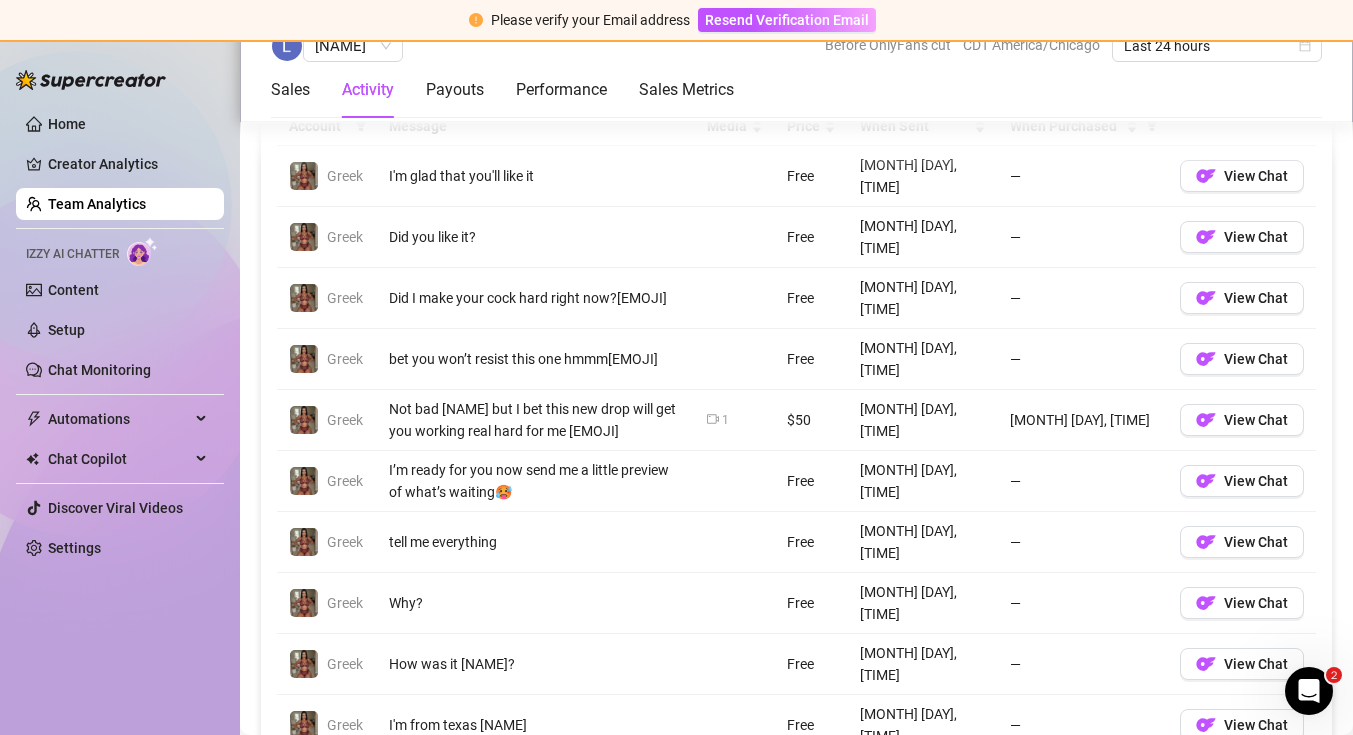 click on "2" at bounding box center (1152, 784) 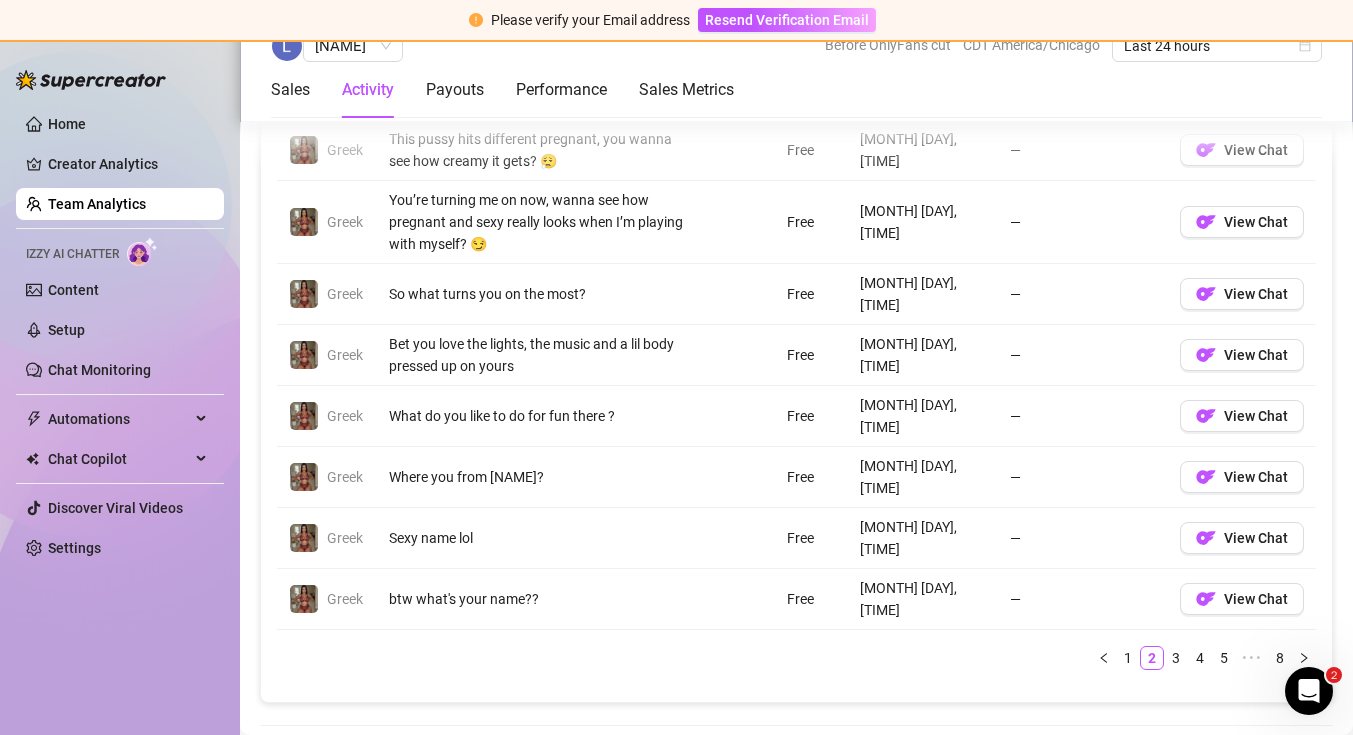 scroll, scrollTop: 1683, scrollLeft: 0, axis: vertical 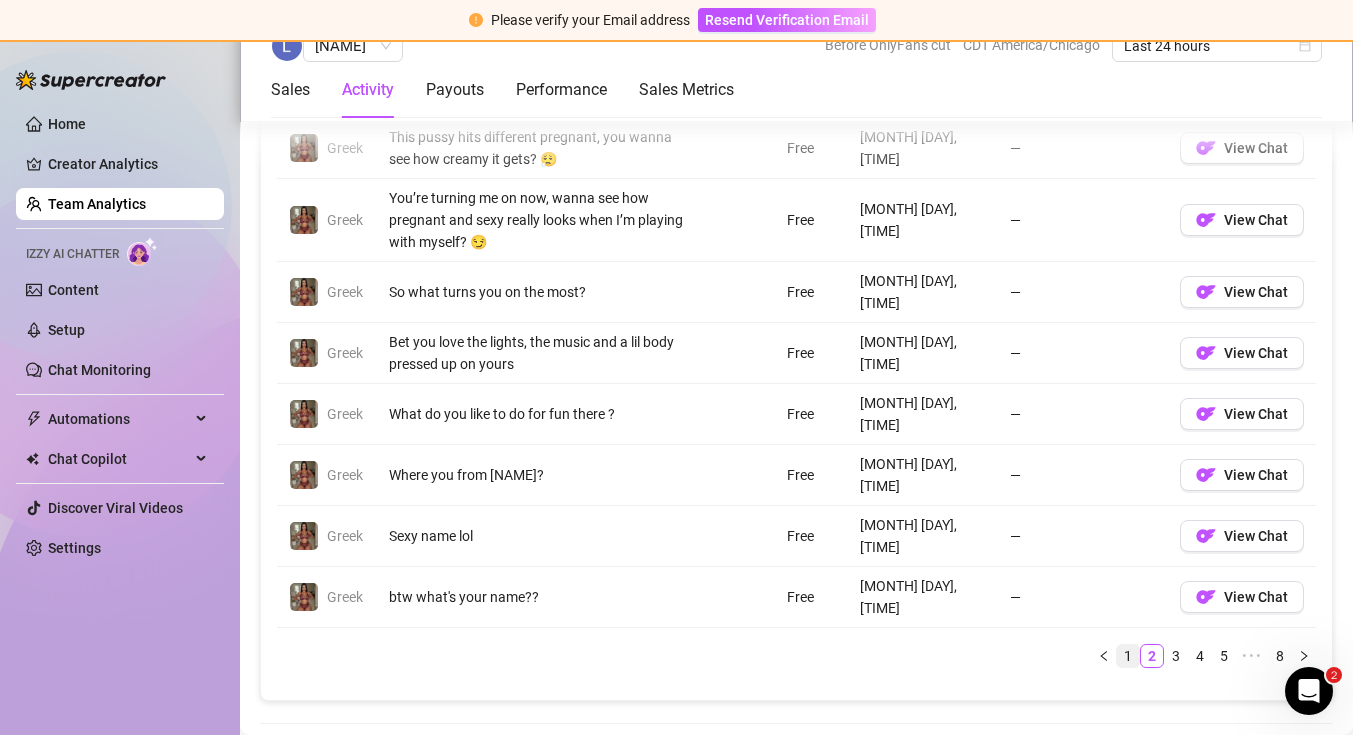 click on "1" at bounding box center [1128, 656] 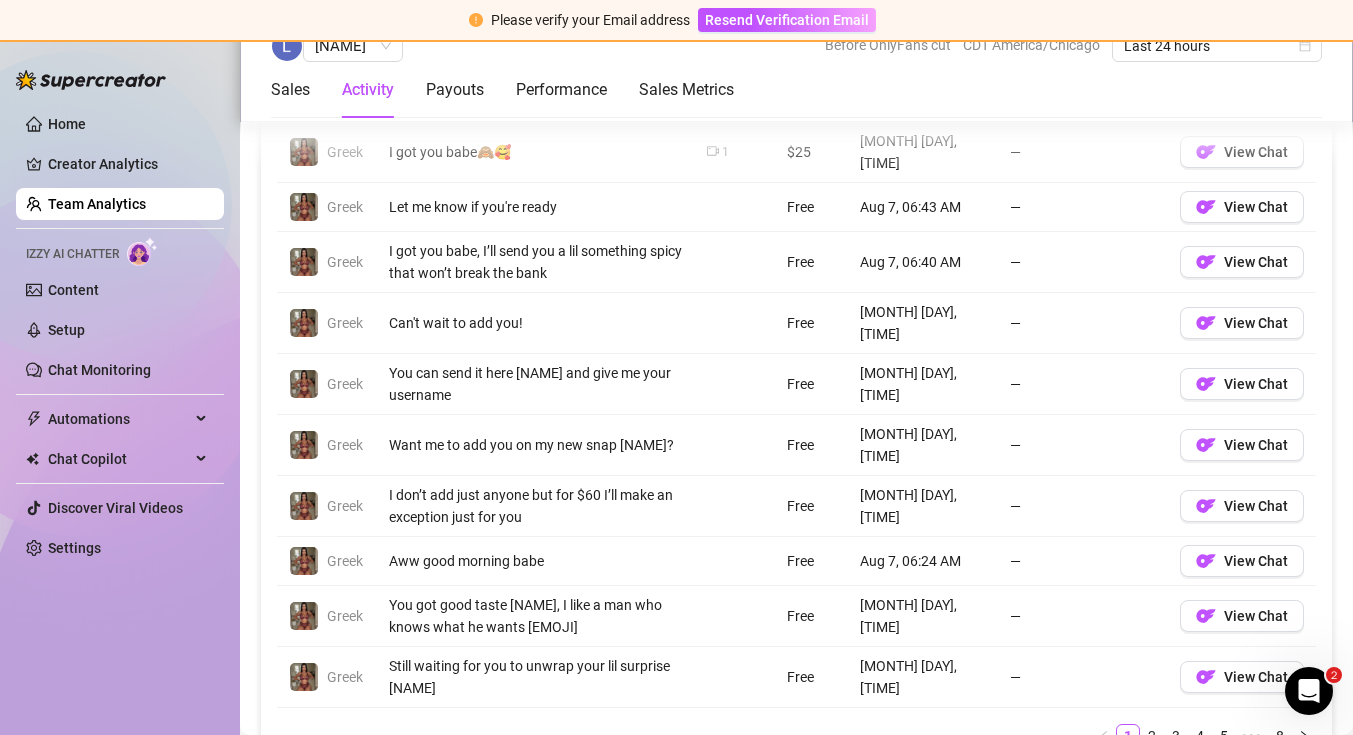 scroll, scrollTop: 1566, scrollLeft: 0, axis: vertical 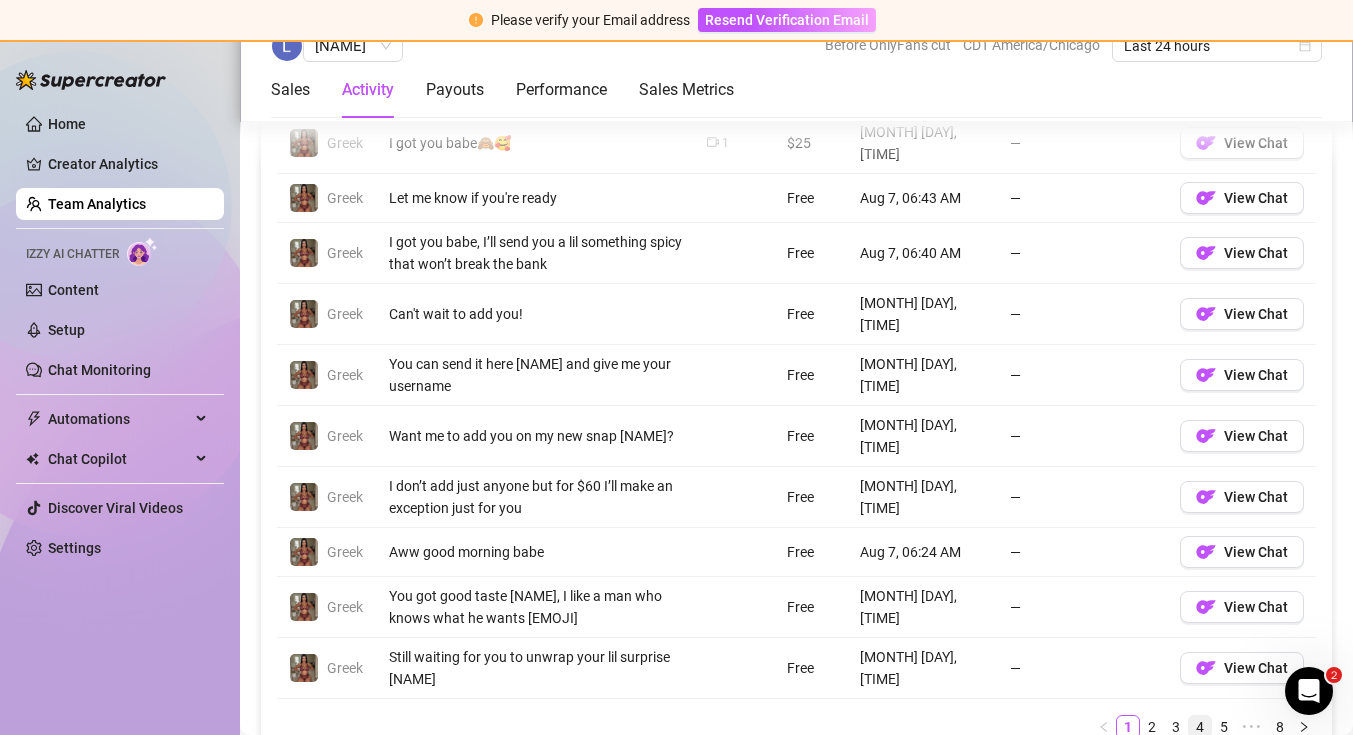 click on "4" at bounding box center [1200, 727] 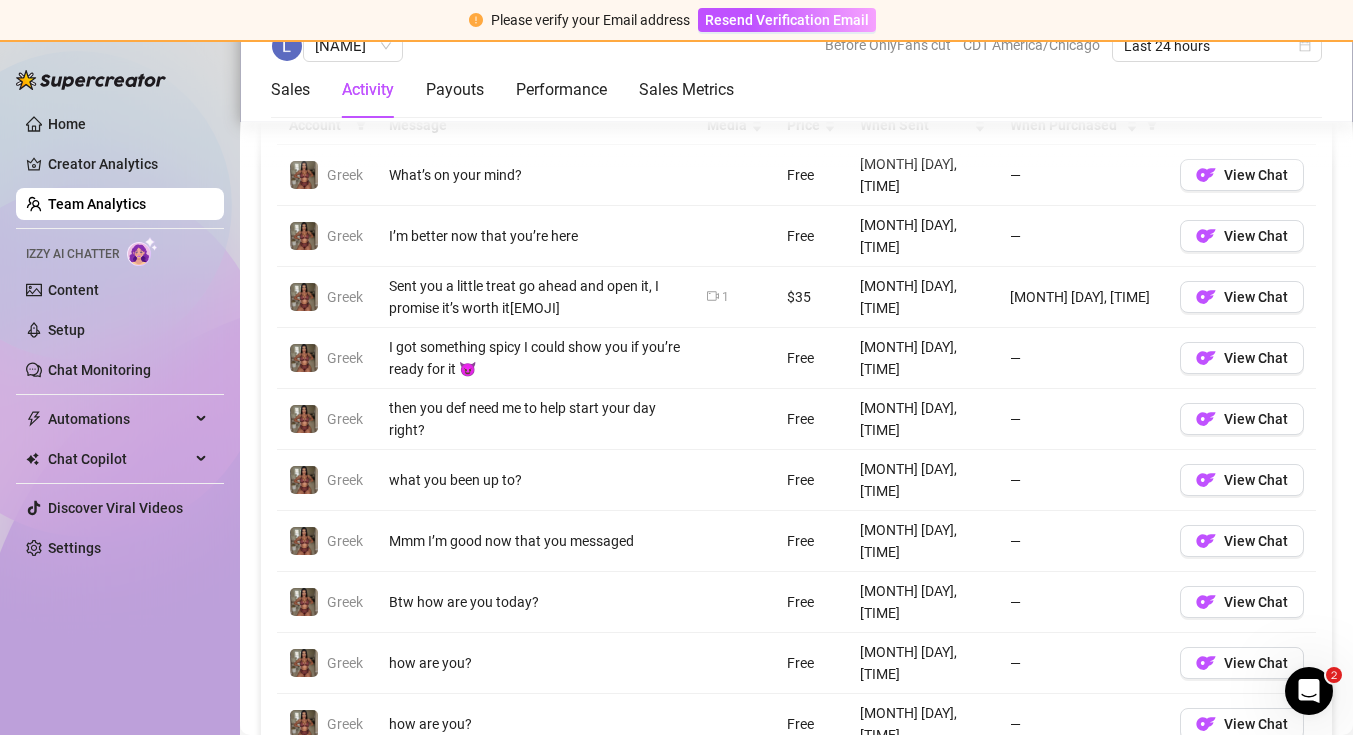 scroll, scrollTop: 1513, scrollLeft: 0, axis: vertical 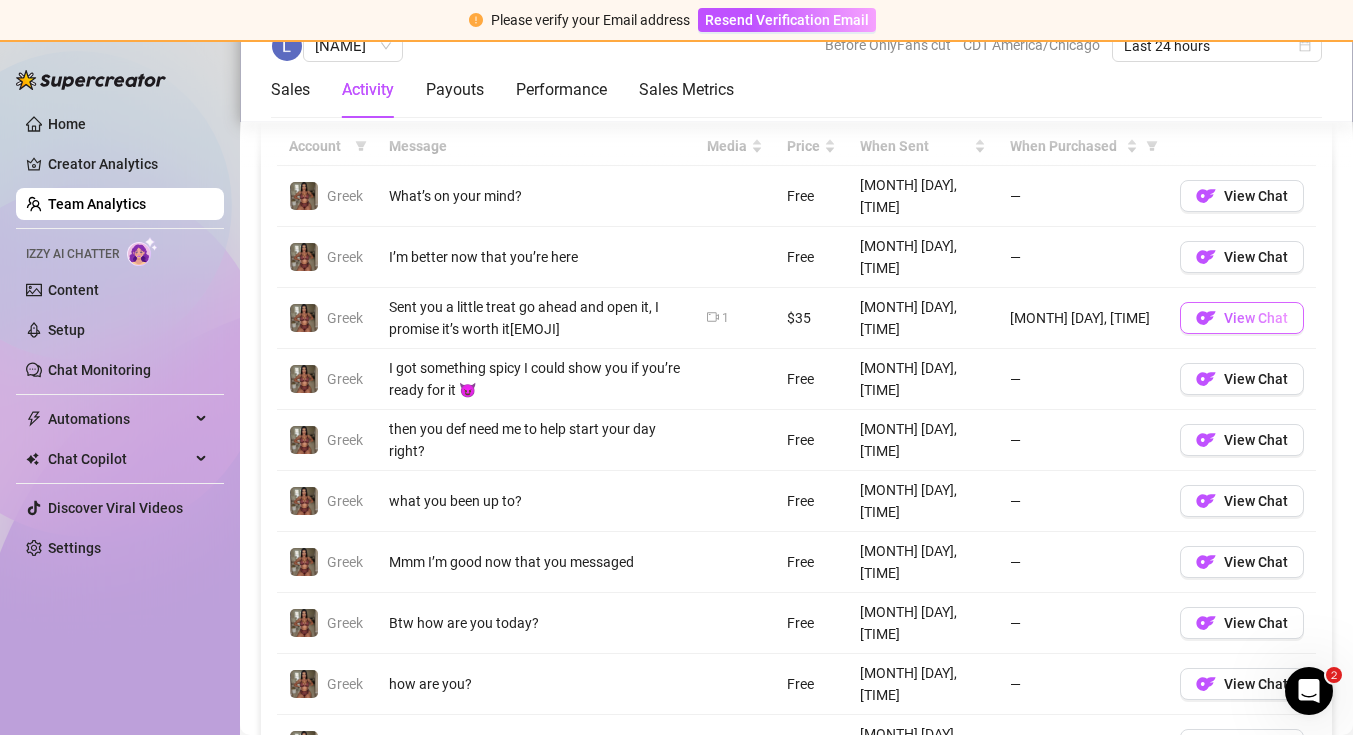 click at bounding box center (1206, 318) 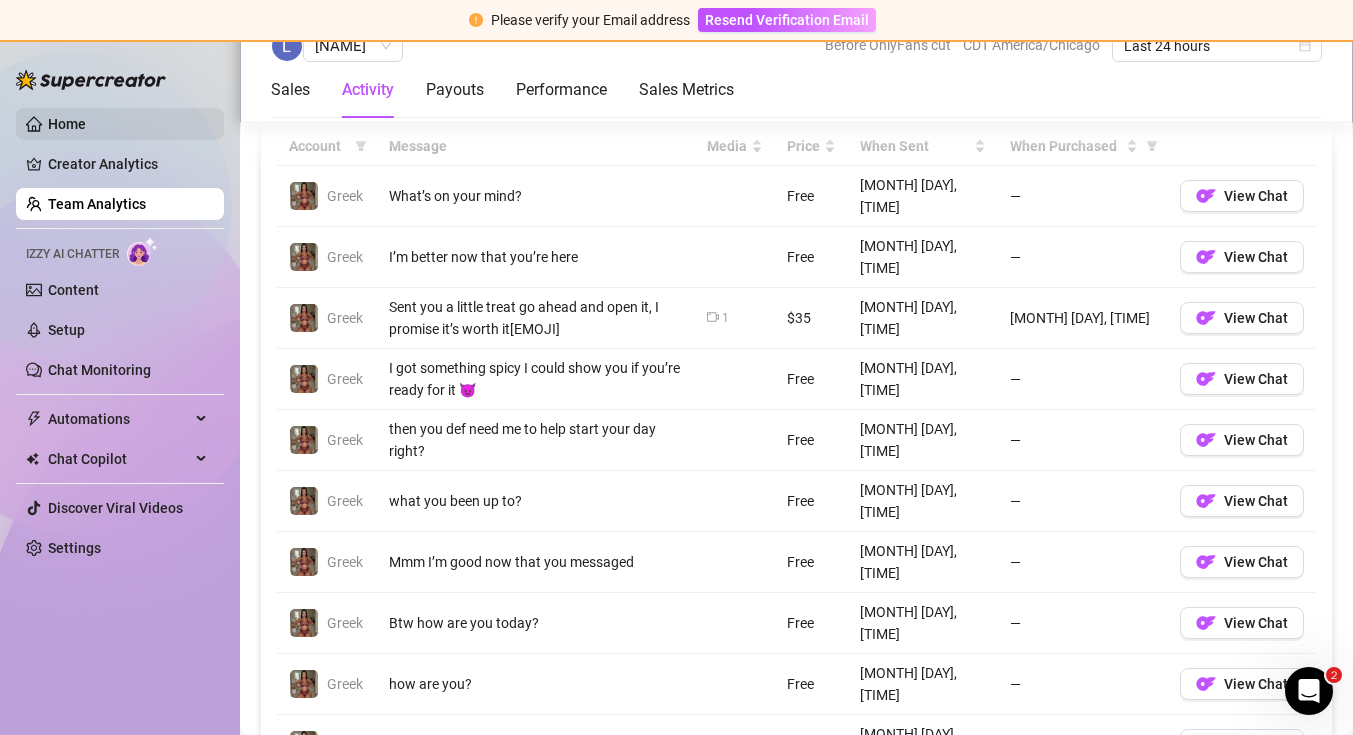 click on "Home" at bounding box center [67, 124] 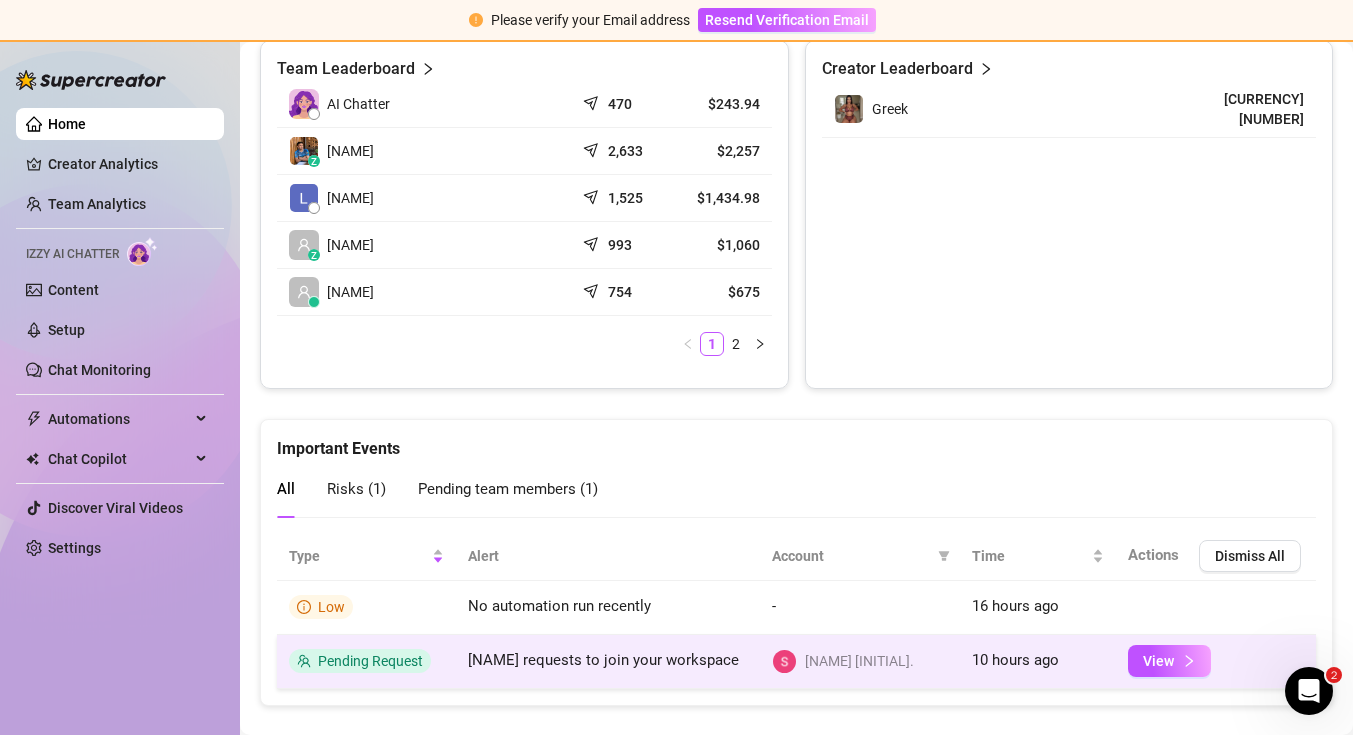 scroll, scrollTop: 1064, scrollLeft: 0, axis: vertical 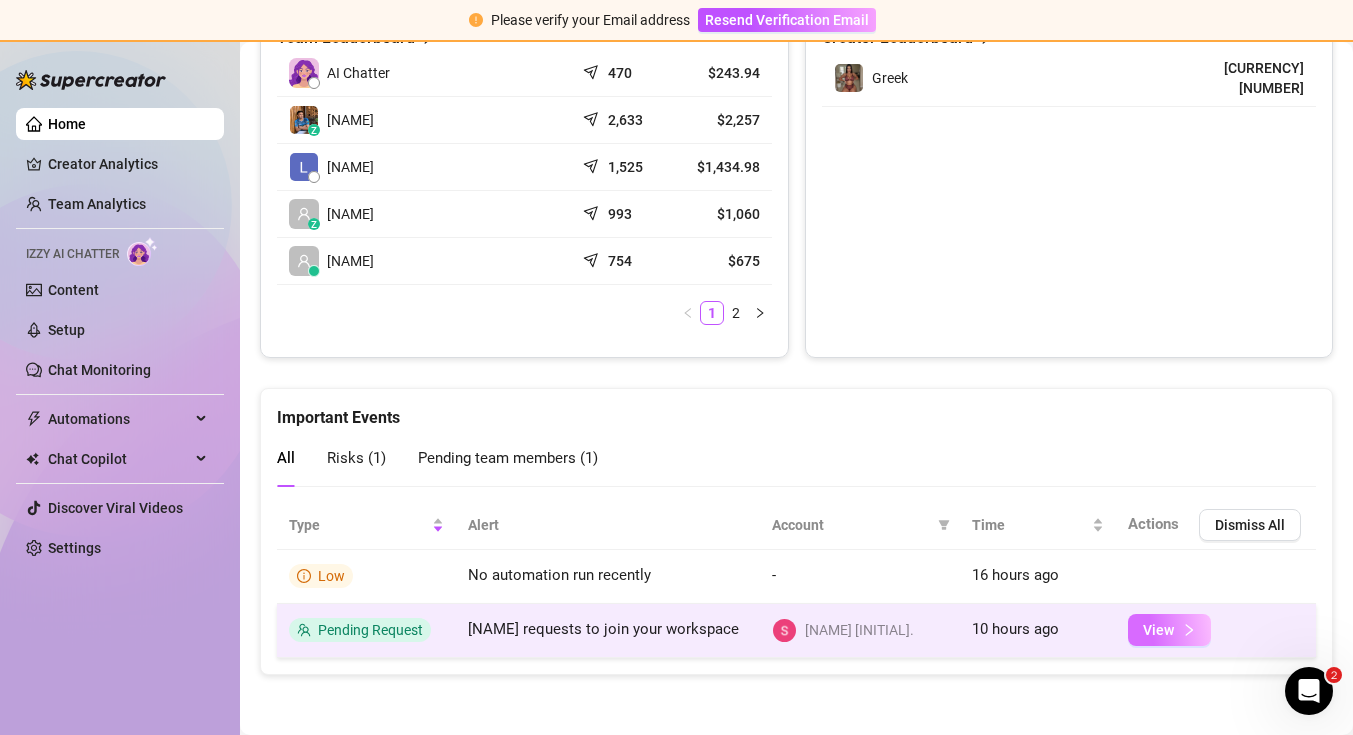 click on "View" at bounding box center [1158, 630] 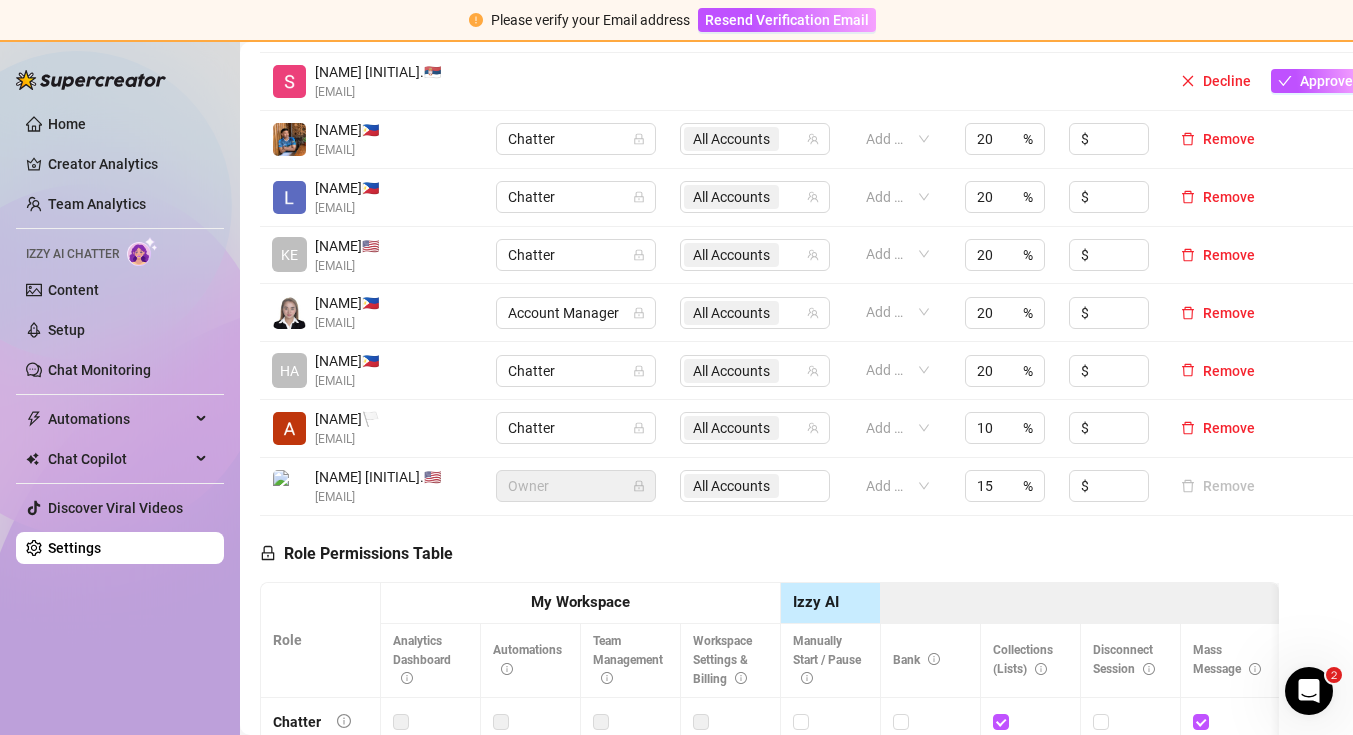 scroll, scrollTop: 418, scrollLeft: 0, axis: vertical 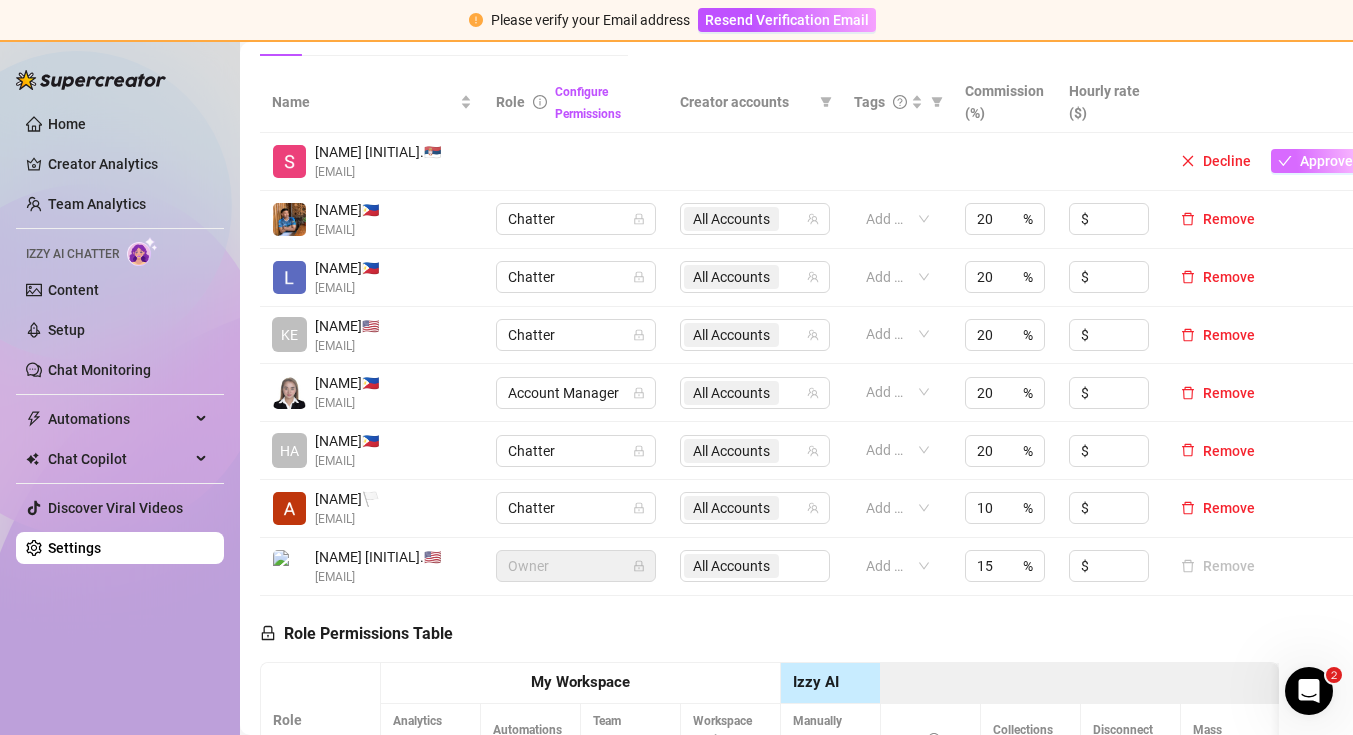 click on "Approve" at bounding box center (1326, 161) 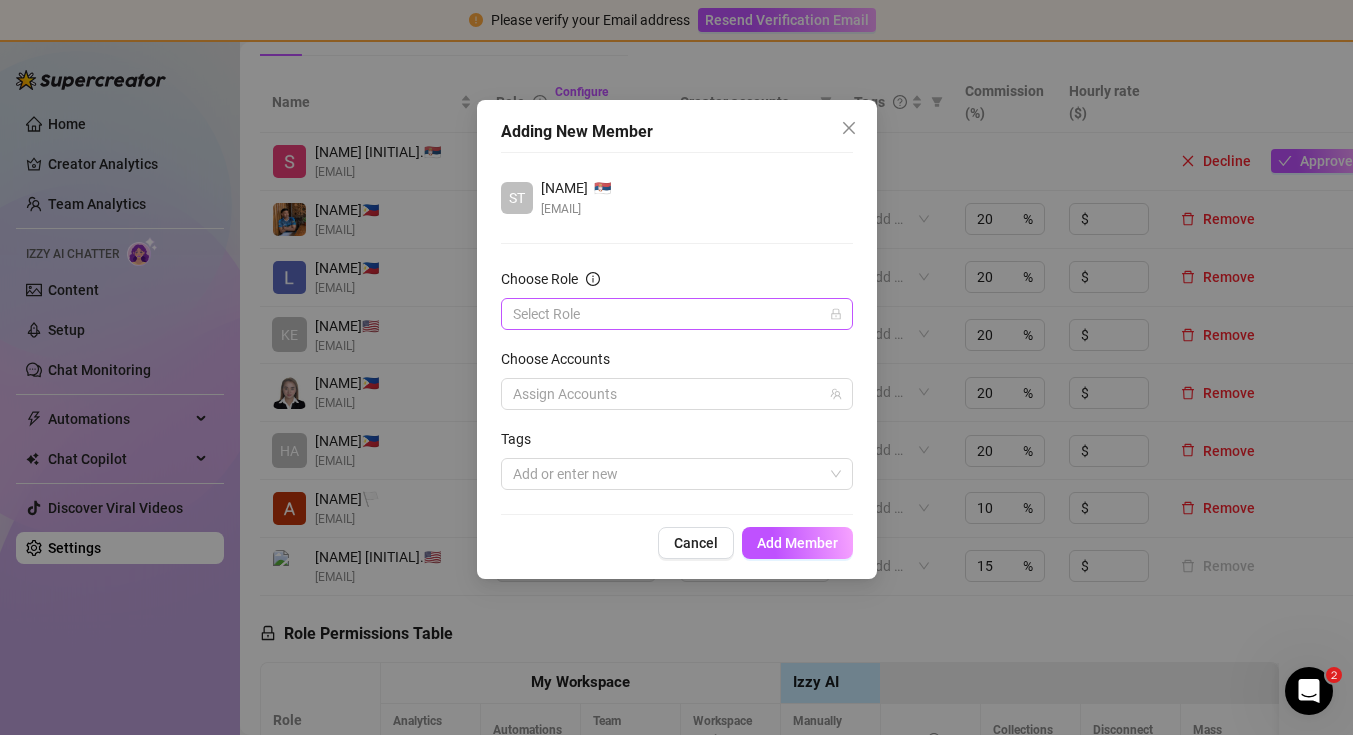 click on "Choose Role" at bounding box center [668, 314] 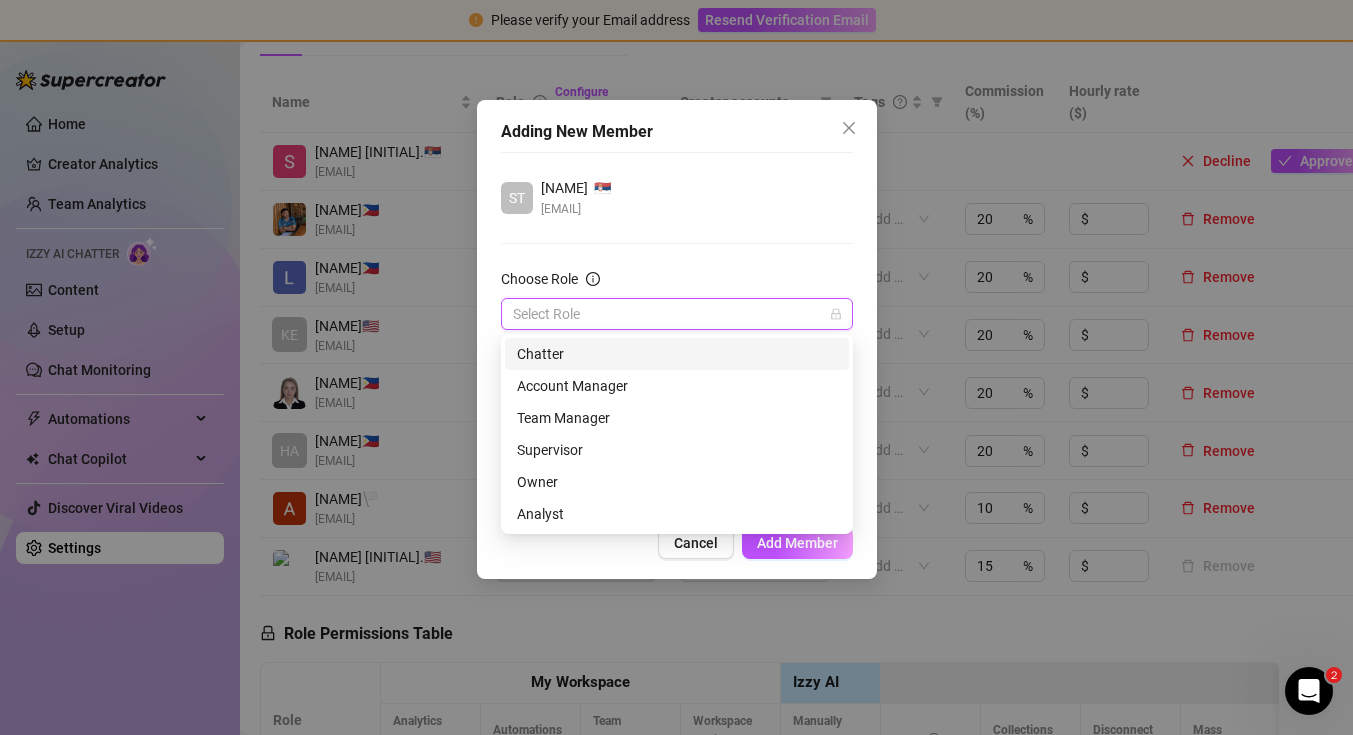 click on "Chatter" at bounding box center (677, 354) 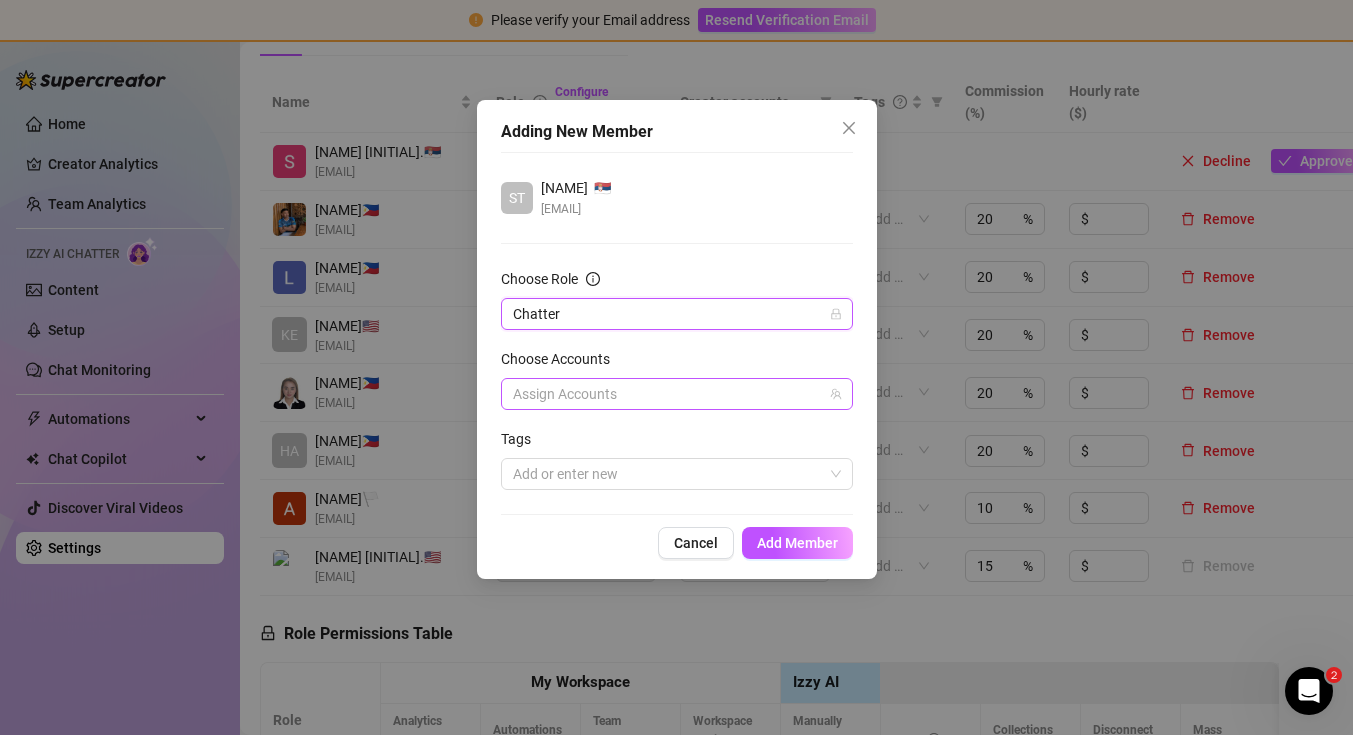 click at bounding box center [666, 394] 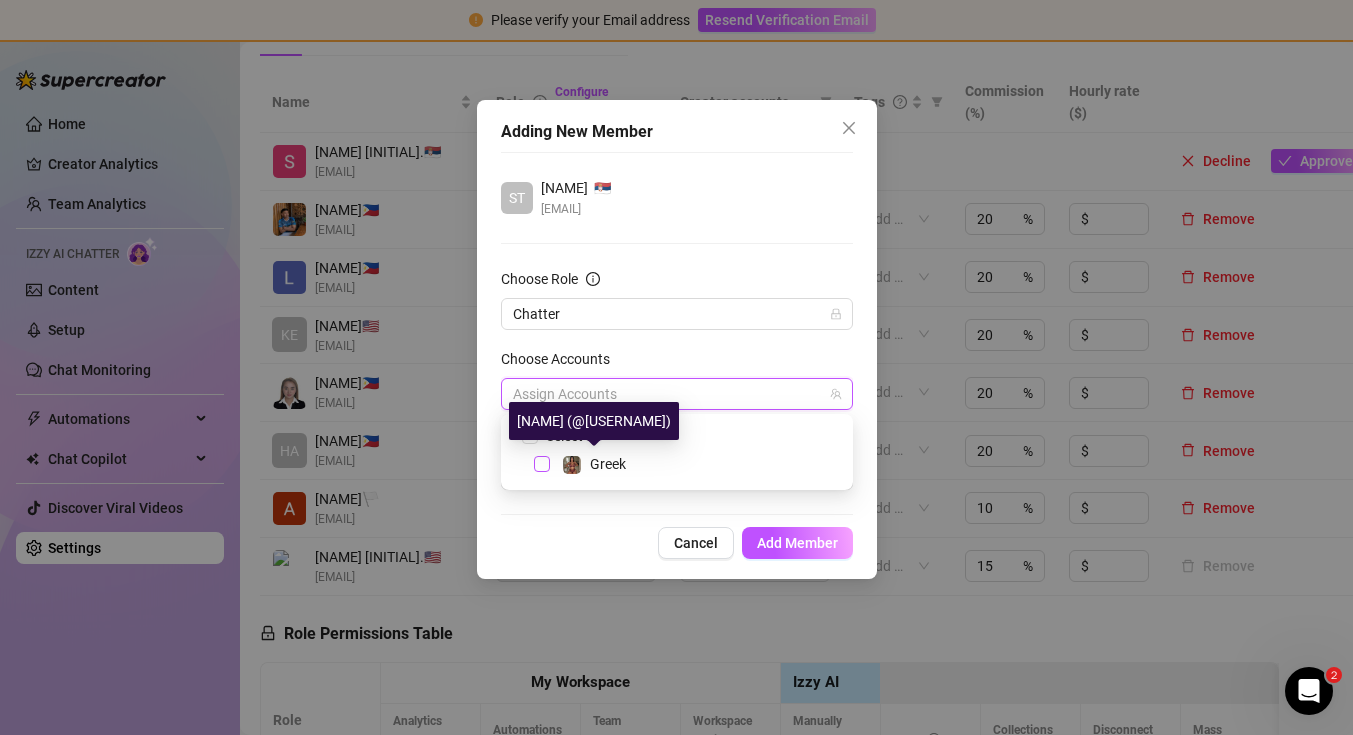 click at bounding box center [542, 464] 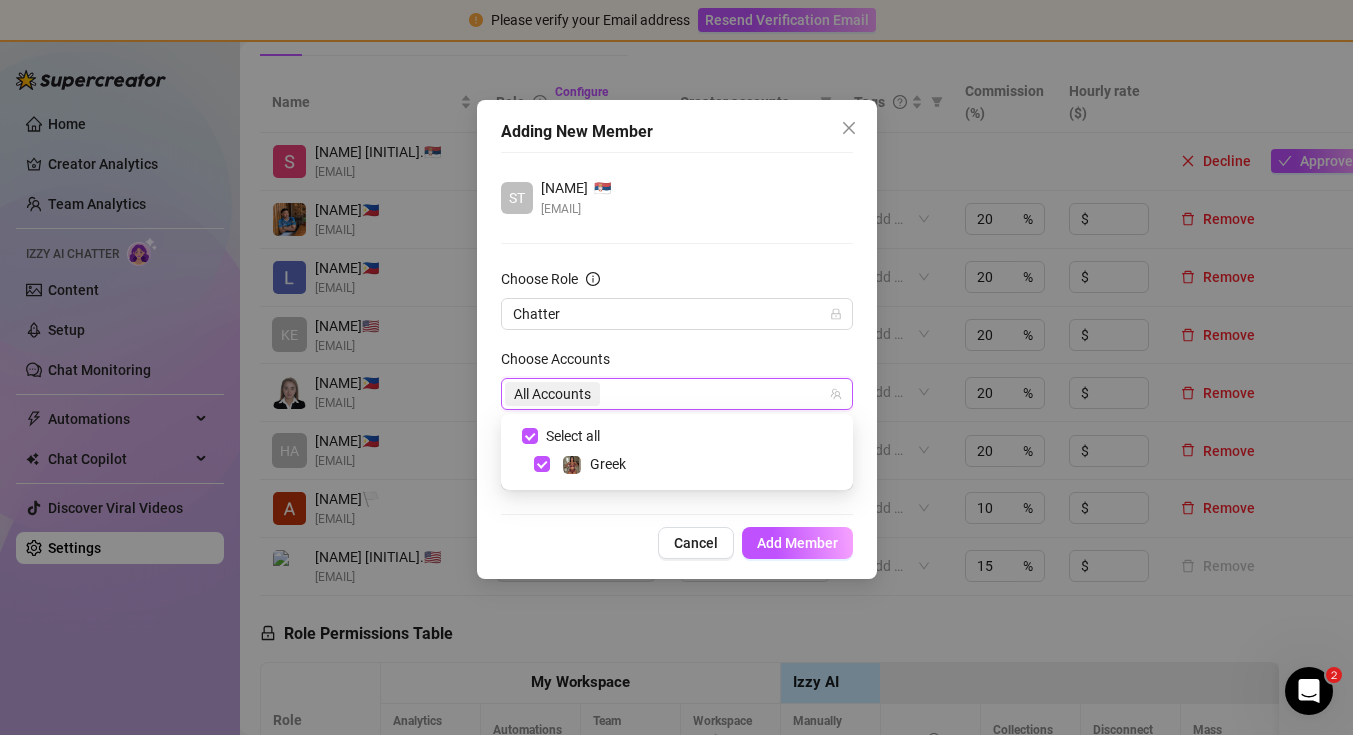 click on "[NAME] [INITIAL]. [EMAIL] Choose Role Chatter Choose Accounts All Accounts Tags Add or enter new" at bounding box center [677, 333] 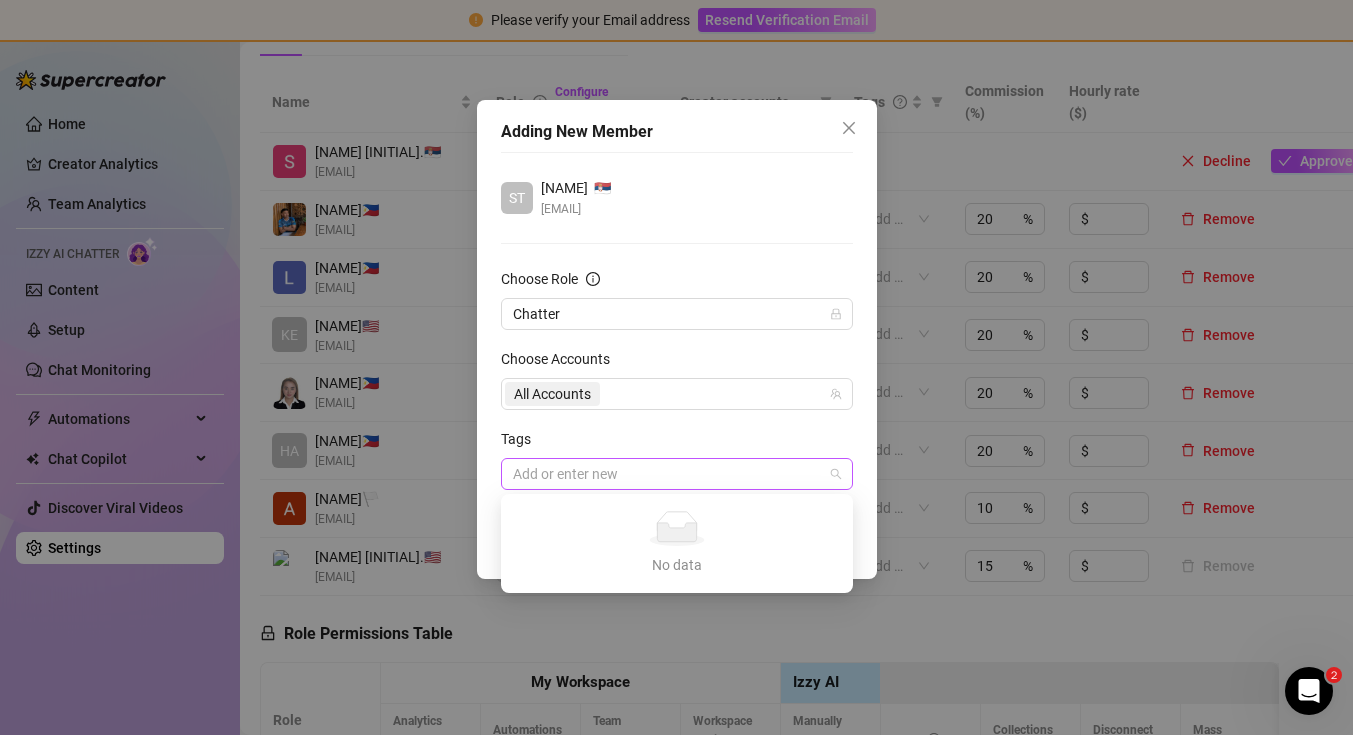 click at bounding box center [666, 474] 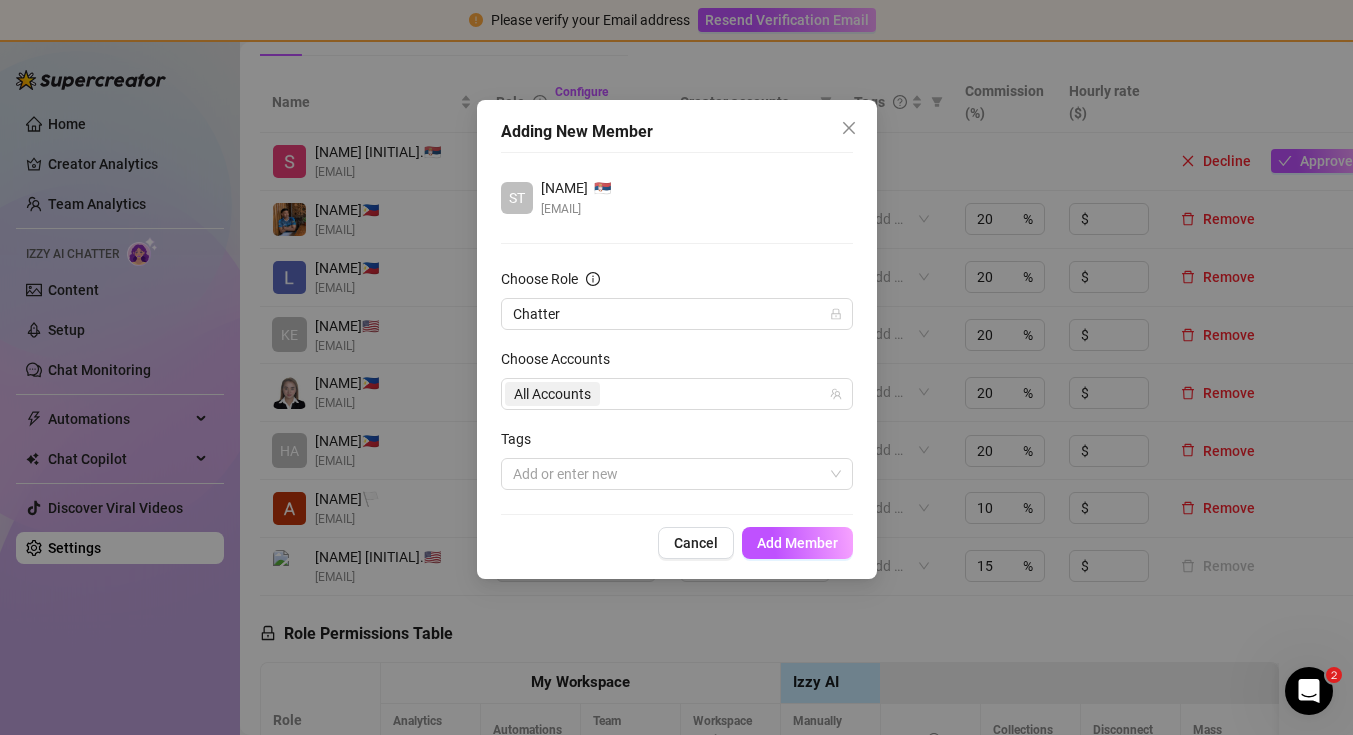 click on "Tags" at bounding box center [677, 443] 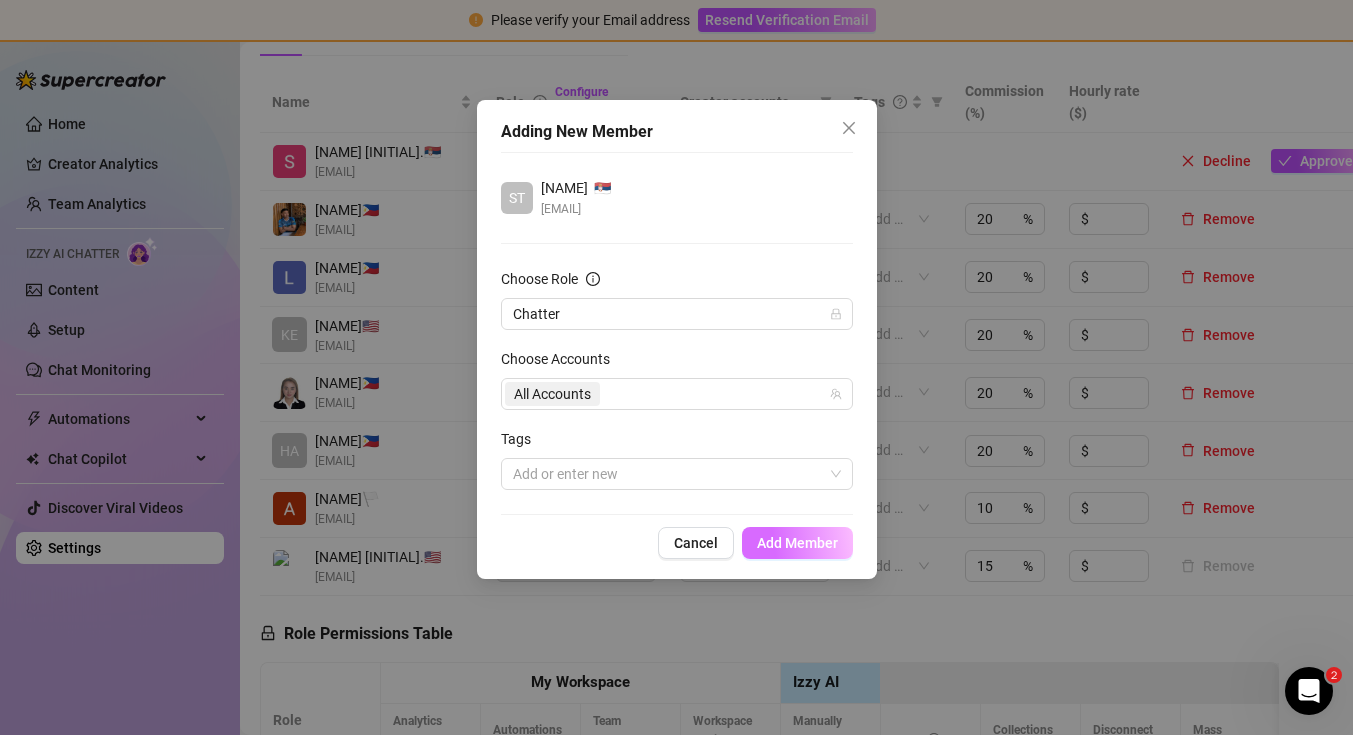 click on "Add Member" at bounding box center [797, 543] 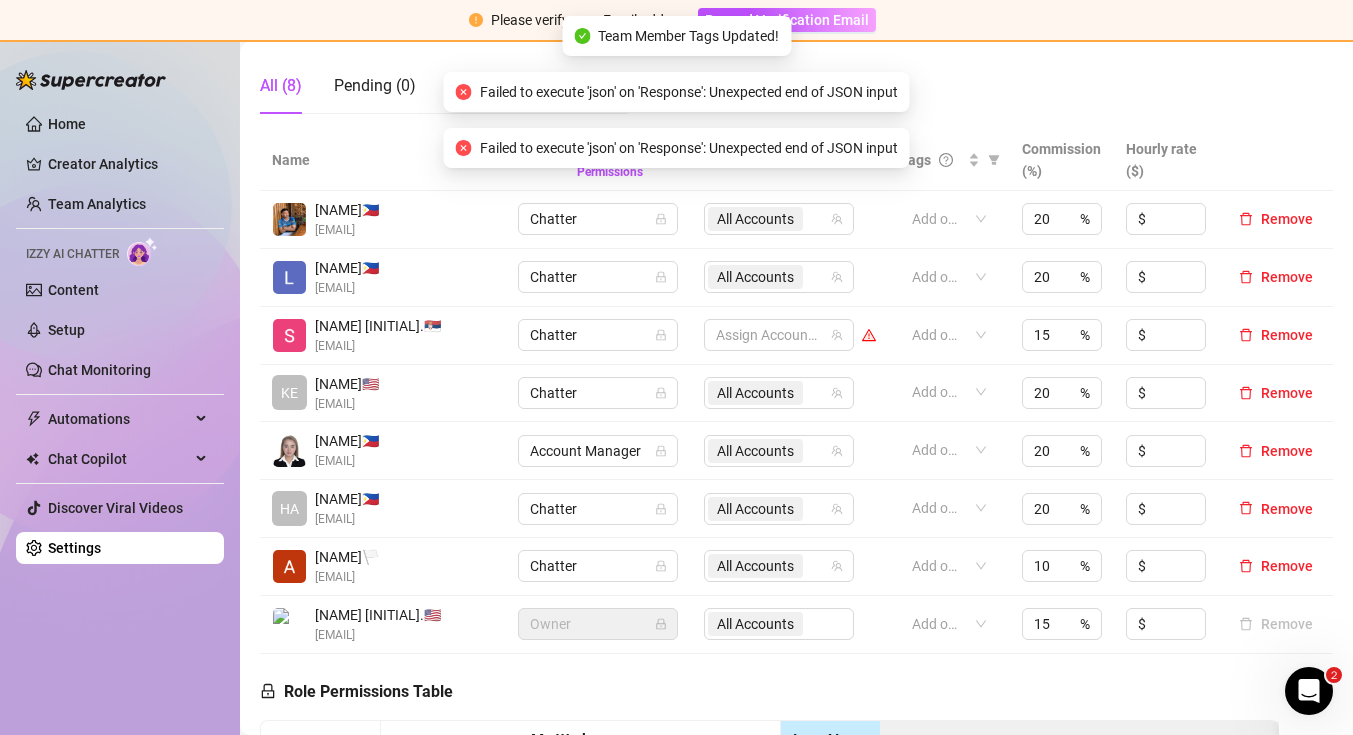 scroll, scrollTop: 359, scrollLeft: 0, axis: vertical 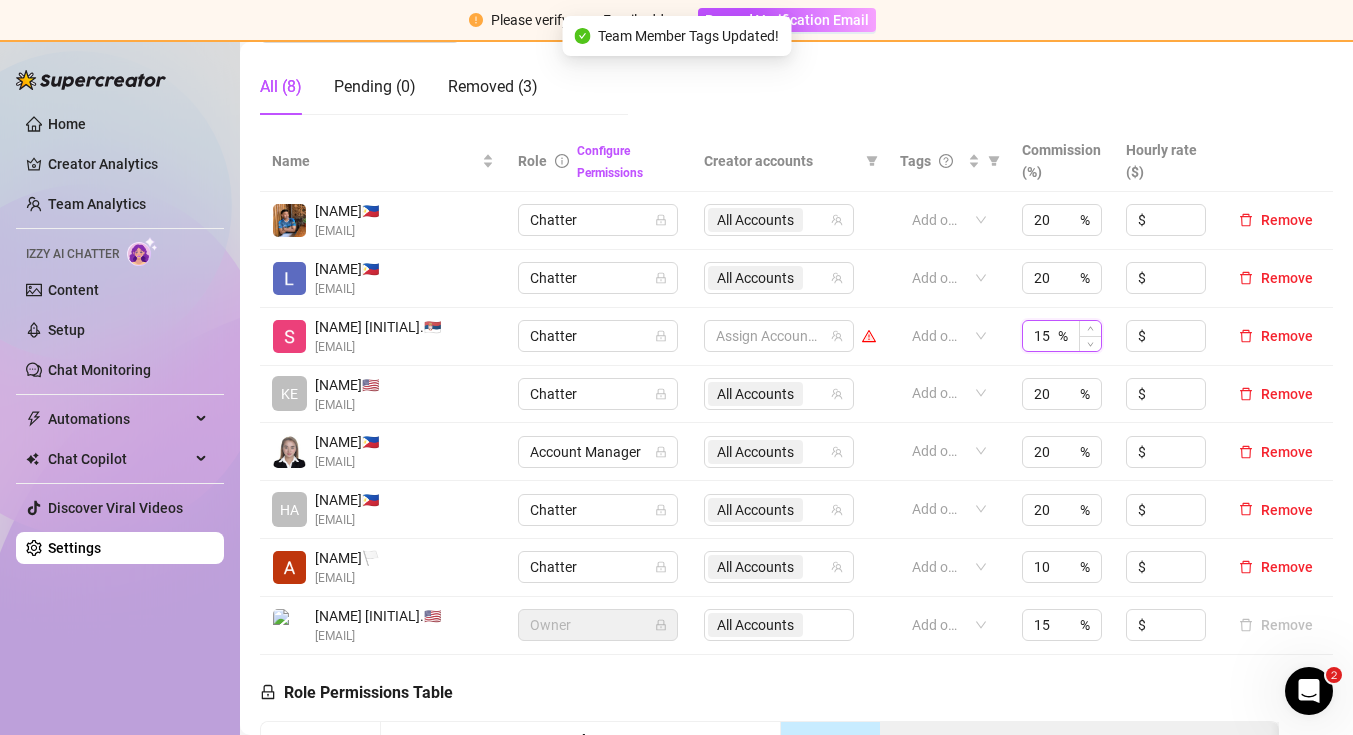 click on "15 %" at bounding box center (1062, 336) 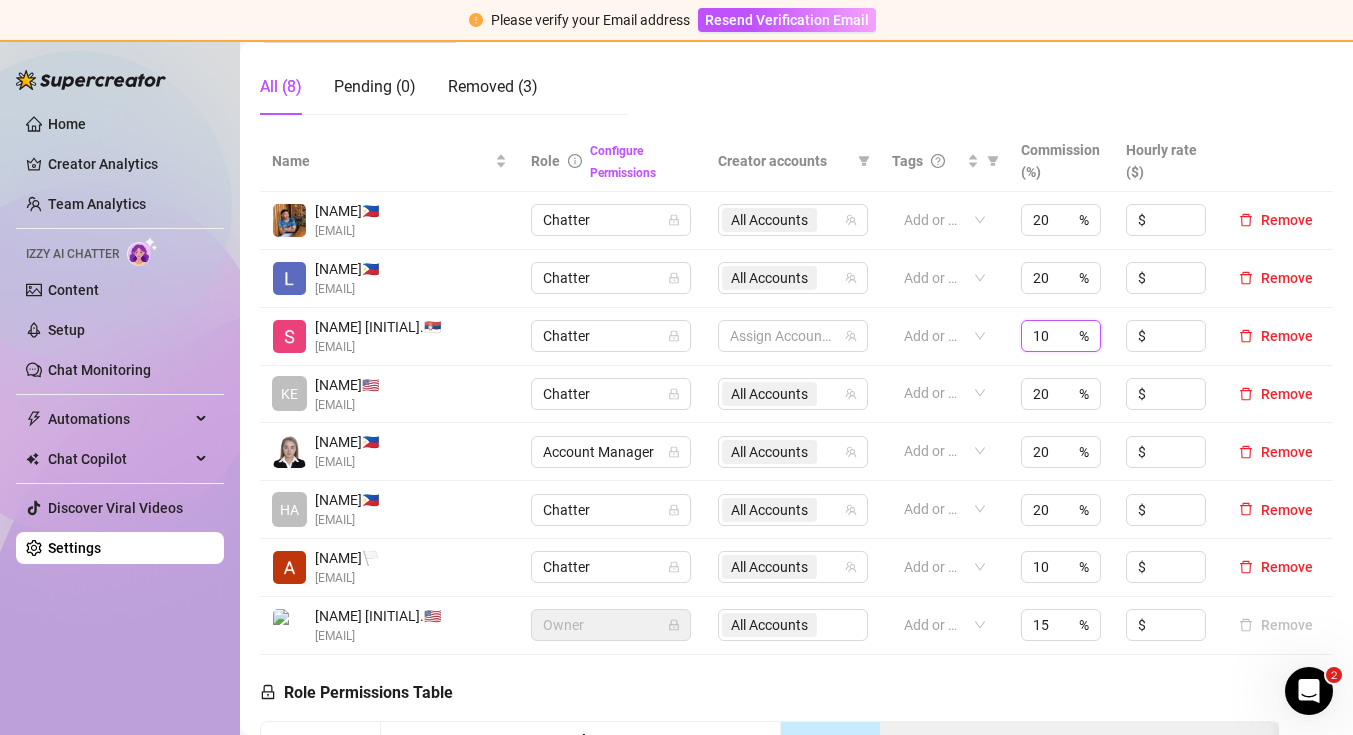 type on "10" 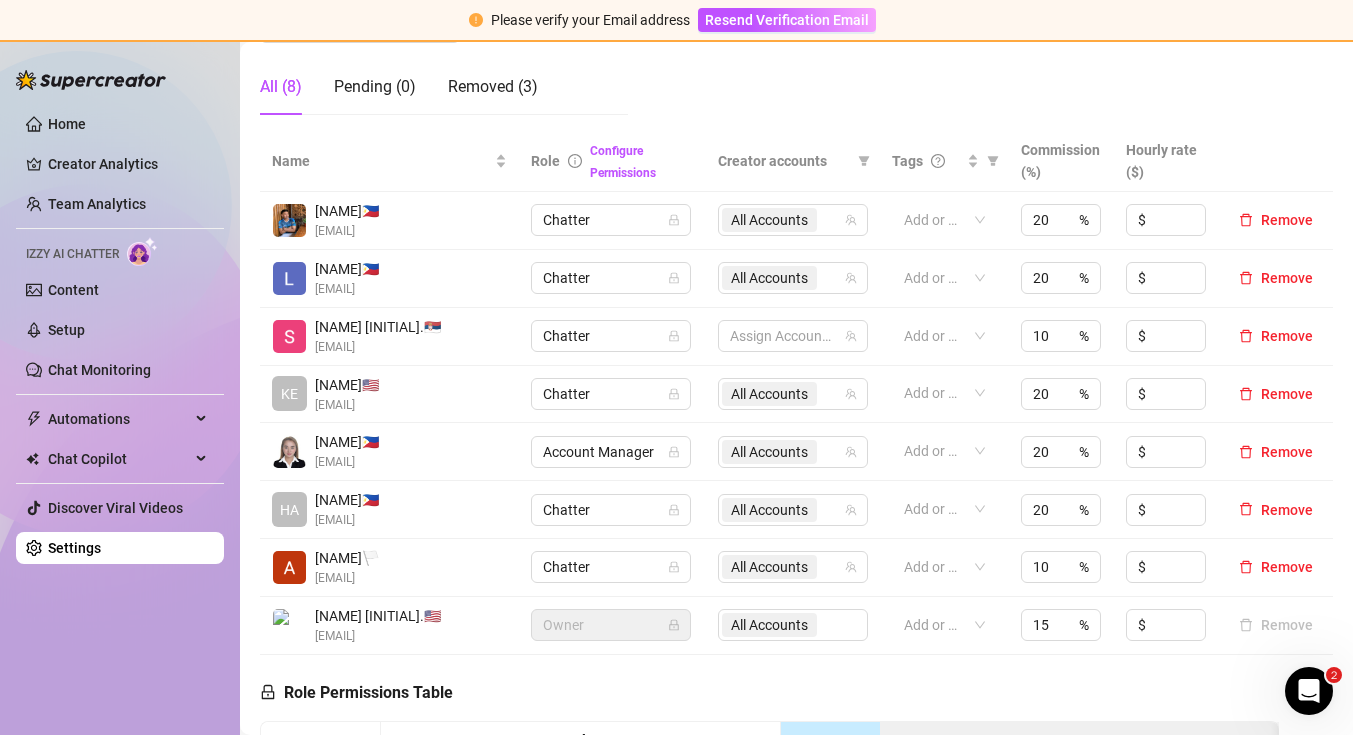 click on "$" at bounding box center [1166, 568] 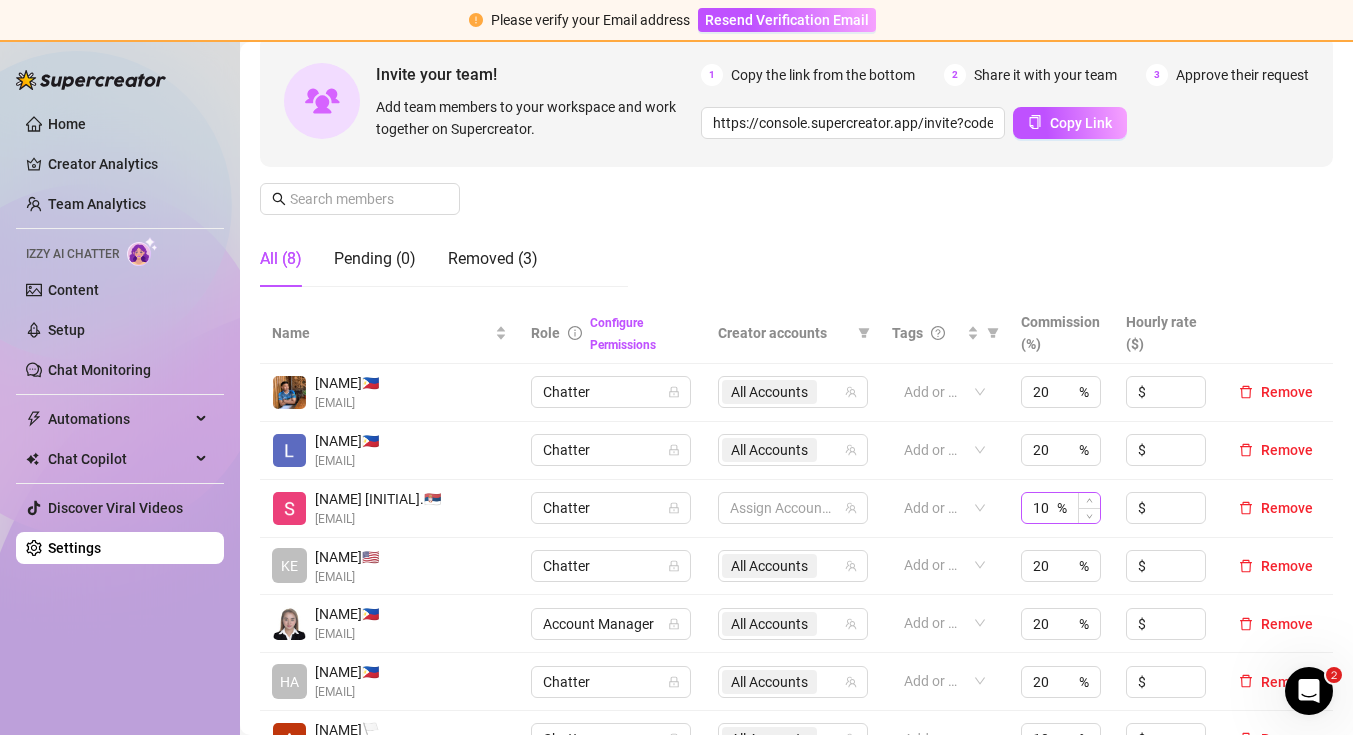 scroll, scrollTop: 171, scrollLeft: 0, axis: vertical 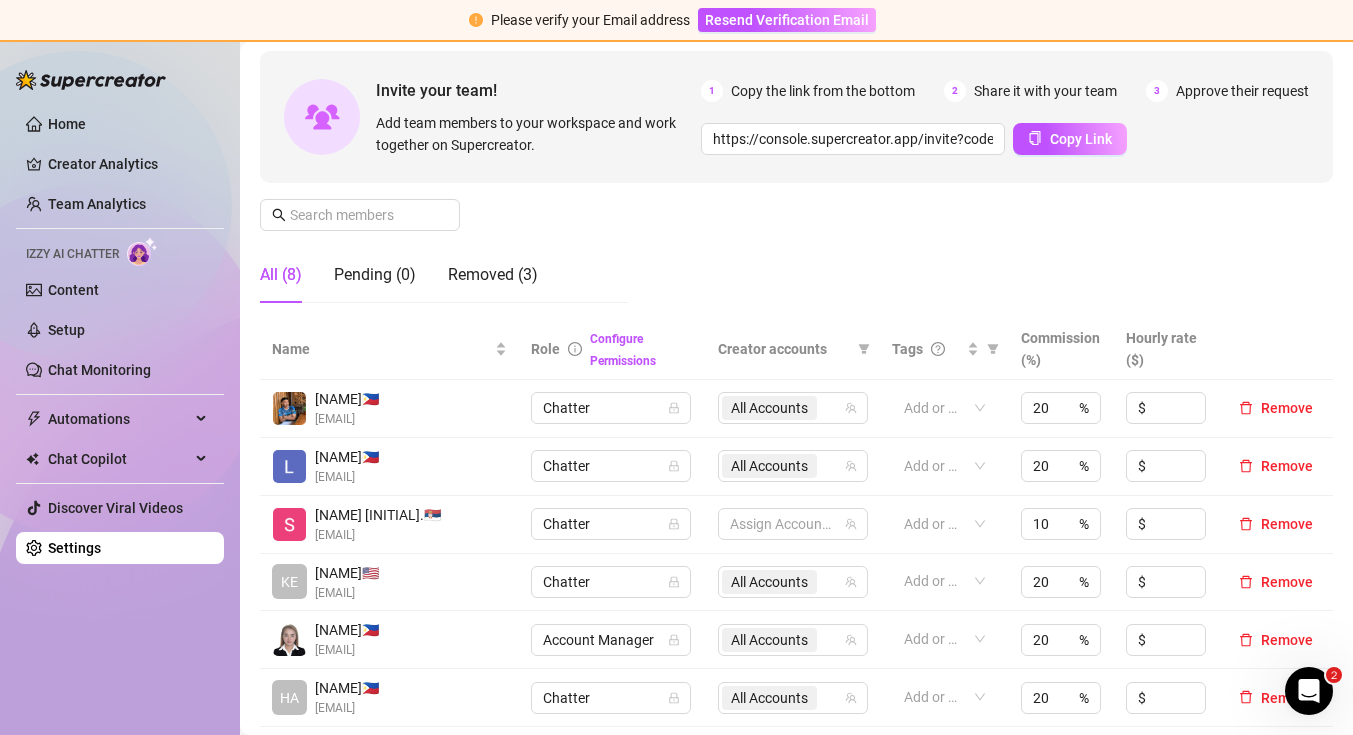 click on "Manage Team Members Manage your team members, their commission and hourly rate, and their permissions. Invite your team! Add team members to your workspace and work together on Supercreator. 1 Copy the link from the bottom 2 Share it with your team 3 Approve their request [URL] Copy Link All (8) Pending (0) Removed (3)" at bounding box center (796, 152) 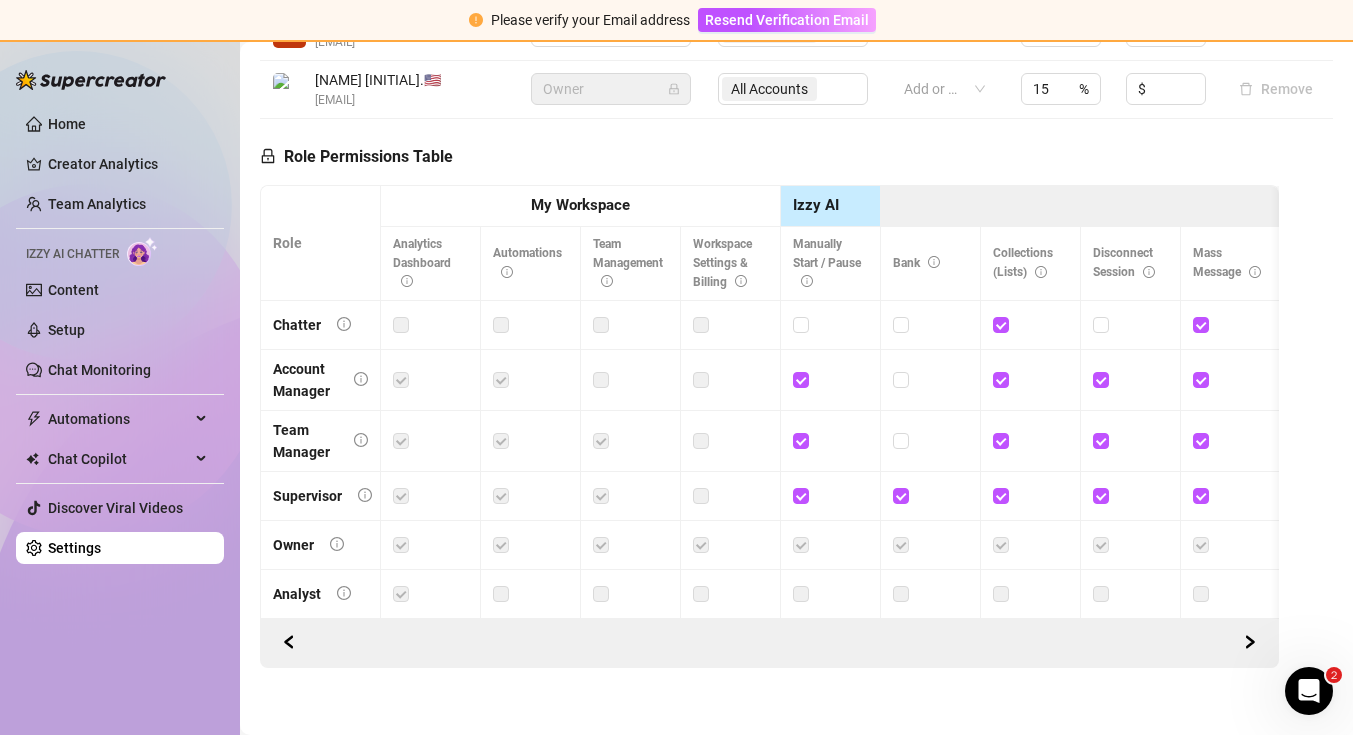 scroll, scrollTop: 911, scrollLeft: 0, axis: vertical 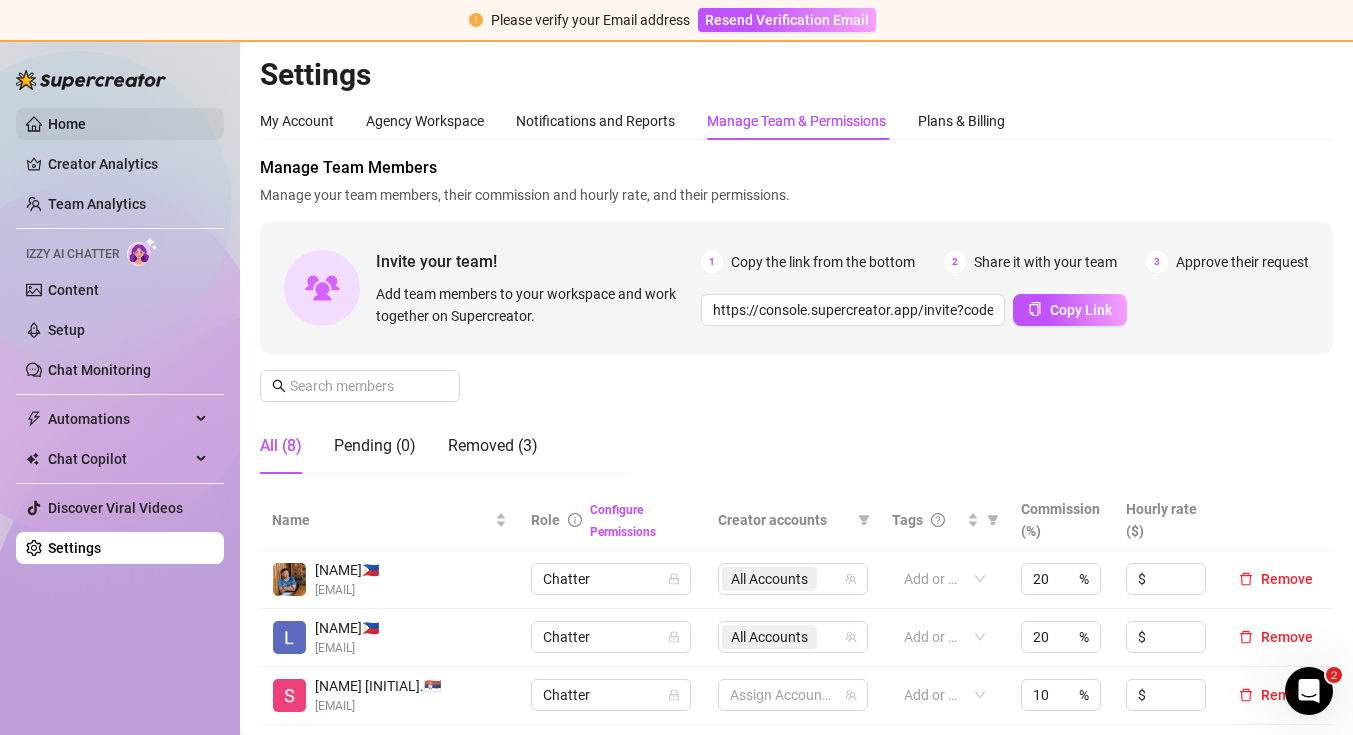click on "Home" at bounding box center (67, 124) 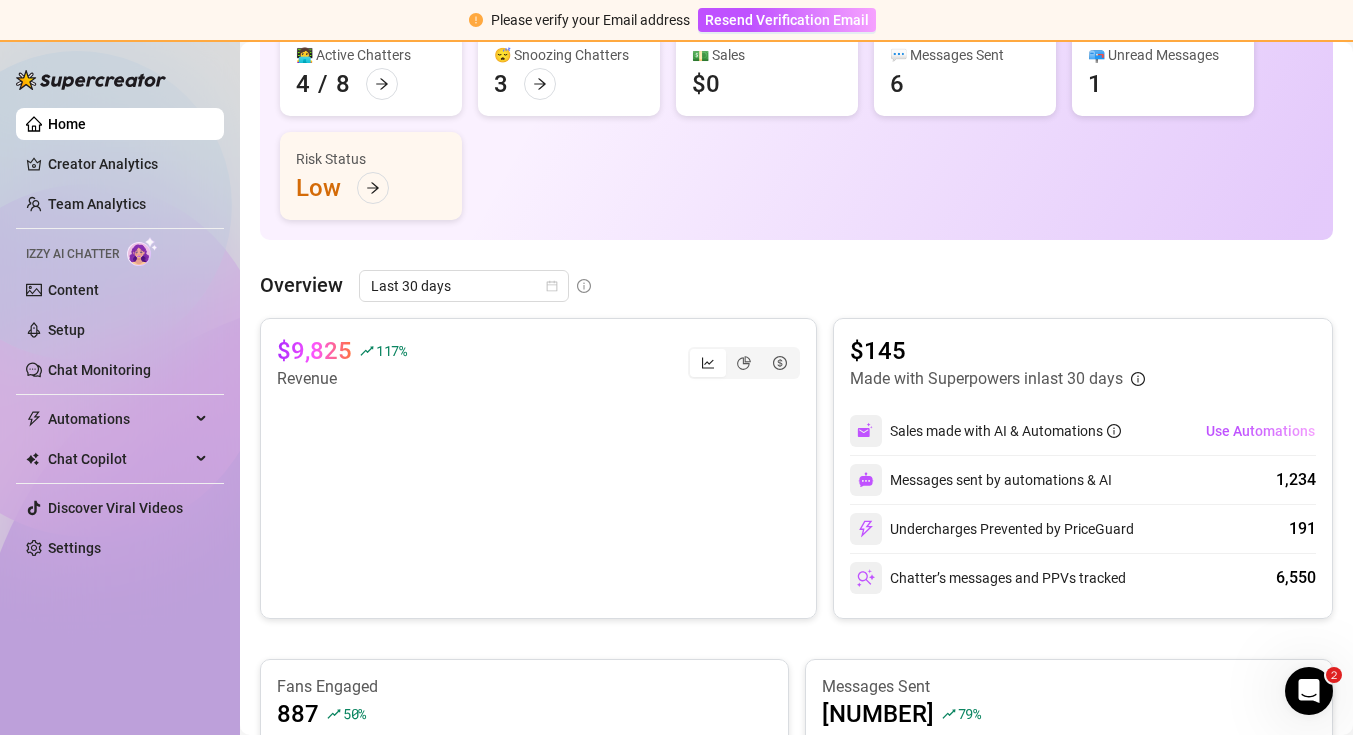 scroll, scrollTop: 0, scrollLeft: 0, axis: both 